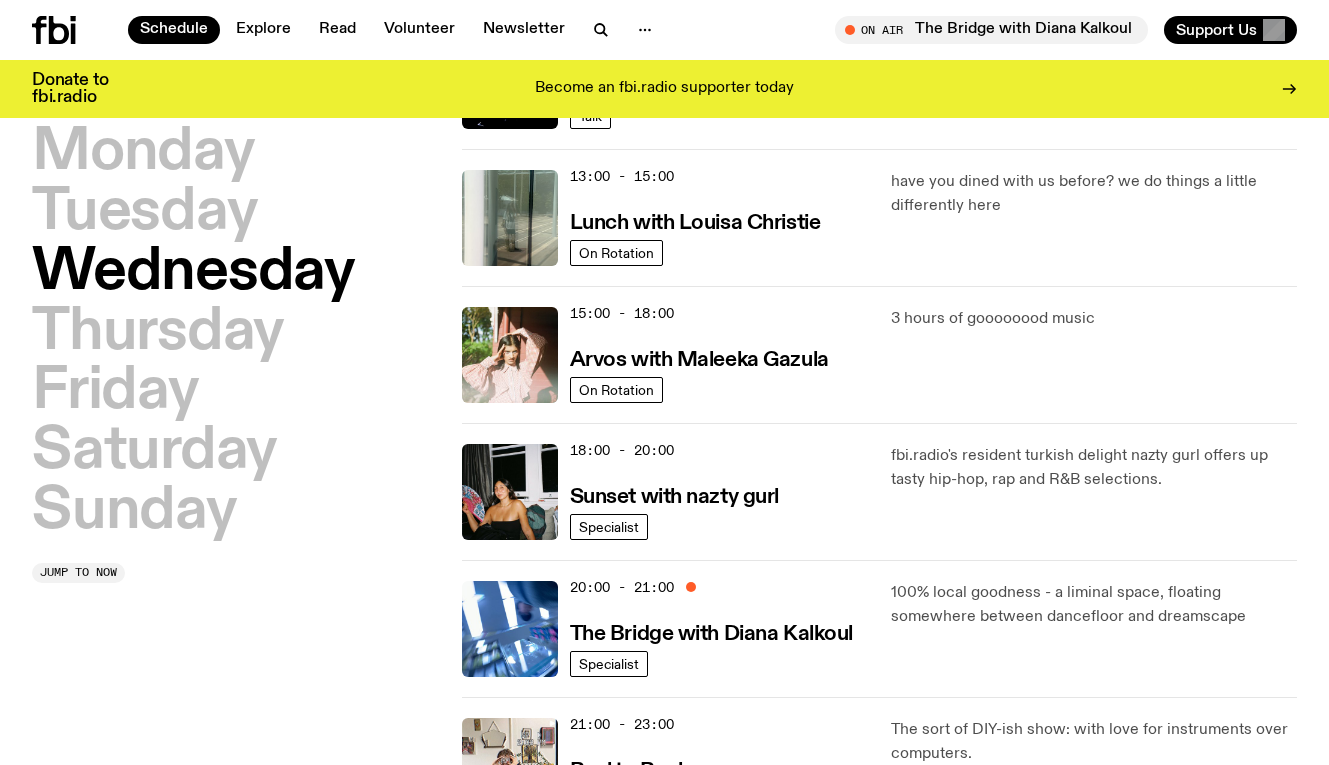 scroll, scrollTop: 632, scrollLeft: 0, axis: vertical 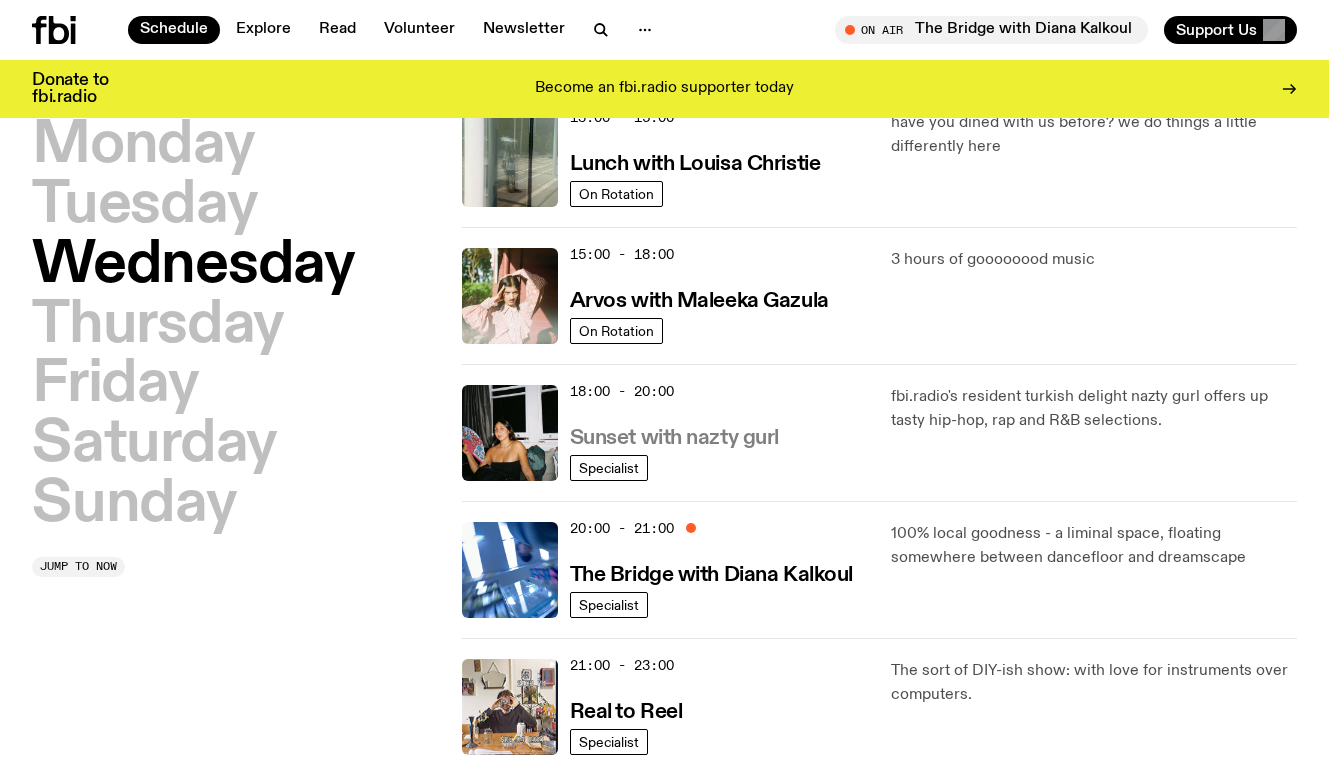 click on "Sunset with nazty gurl" at bounding box center [674, 438] 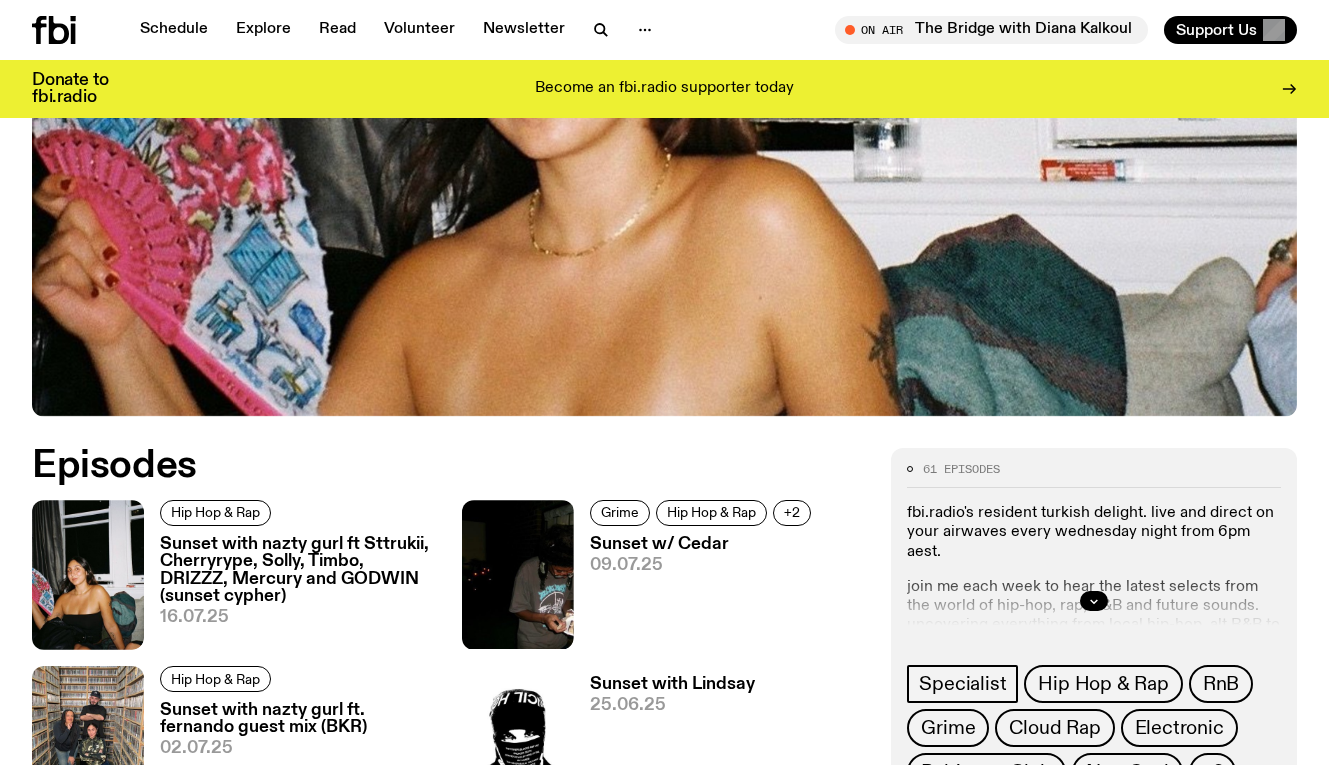 scroll, scrollTop: 704, scrollLeft: 0, axis: vertical 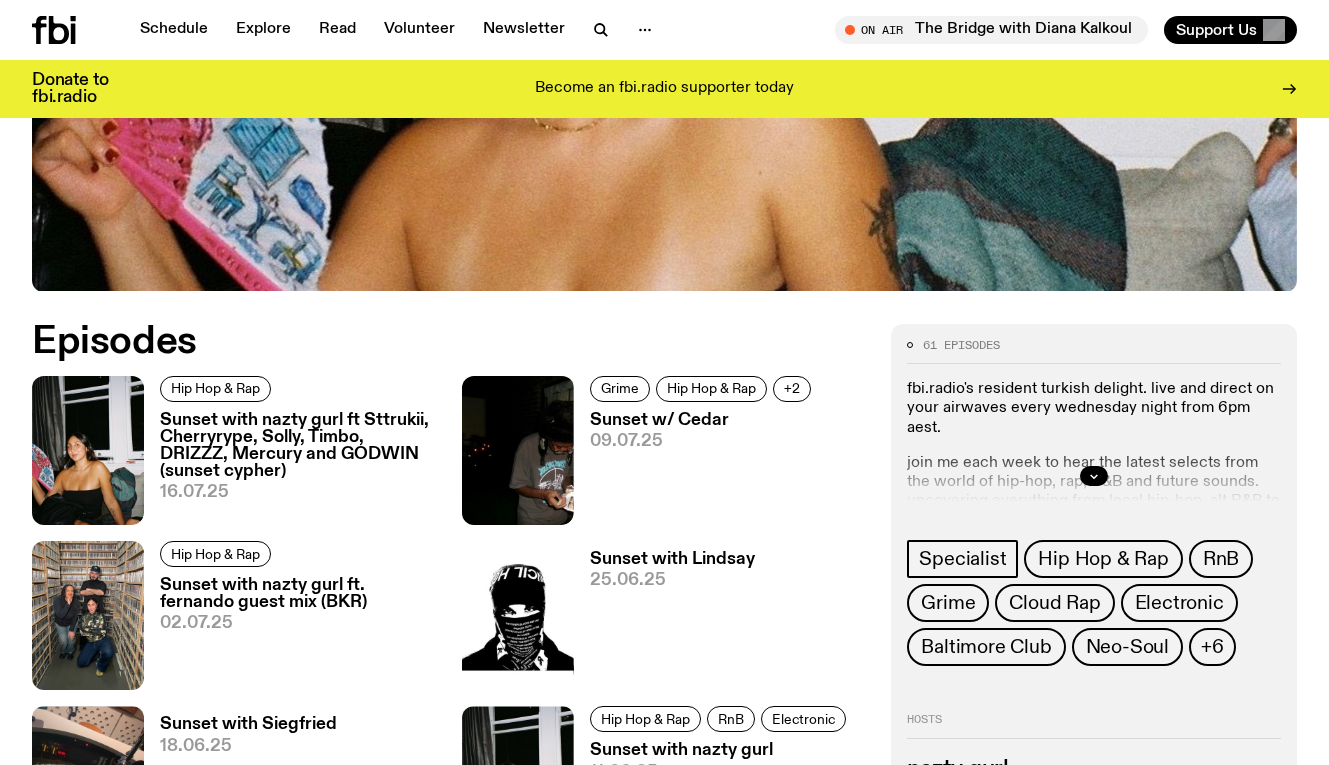 click on "Sunset with nazty gurl ft Sttrukii, Cherryrype, Solly, Timbo, DRIZZZ, Mercury and GODWIN (sunset cypher)" at bounding box center [299, 446] 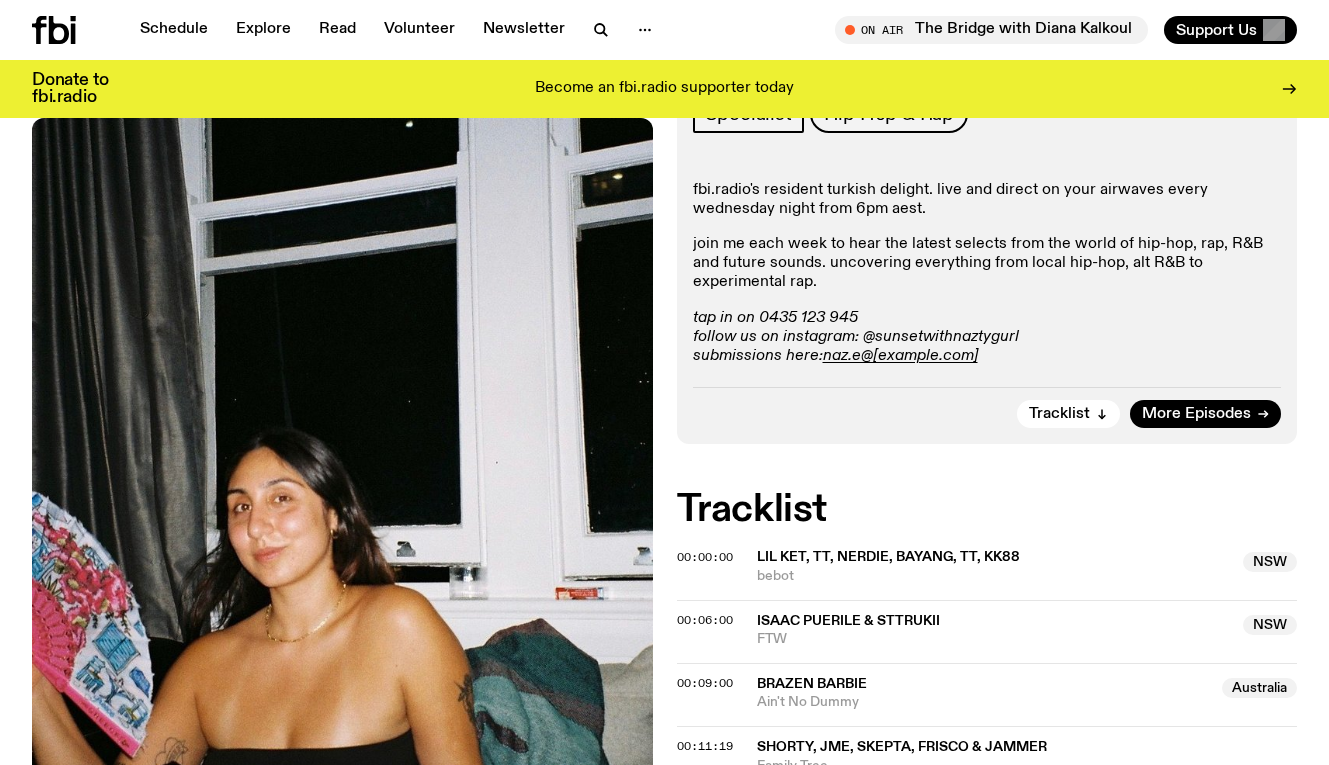 scroll, scrollTop: 444, scrollLeft: 0, axis: vertical 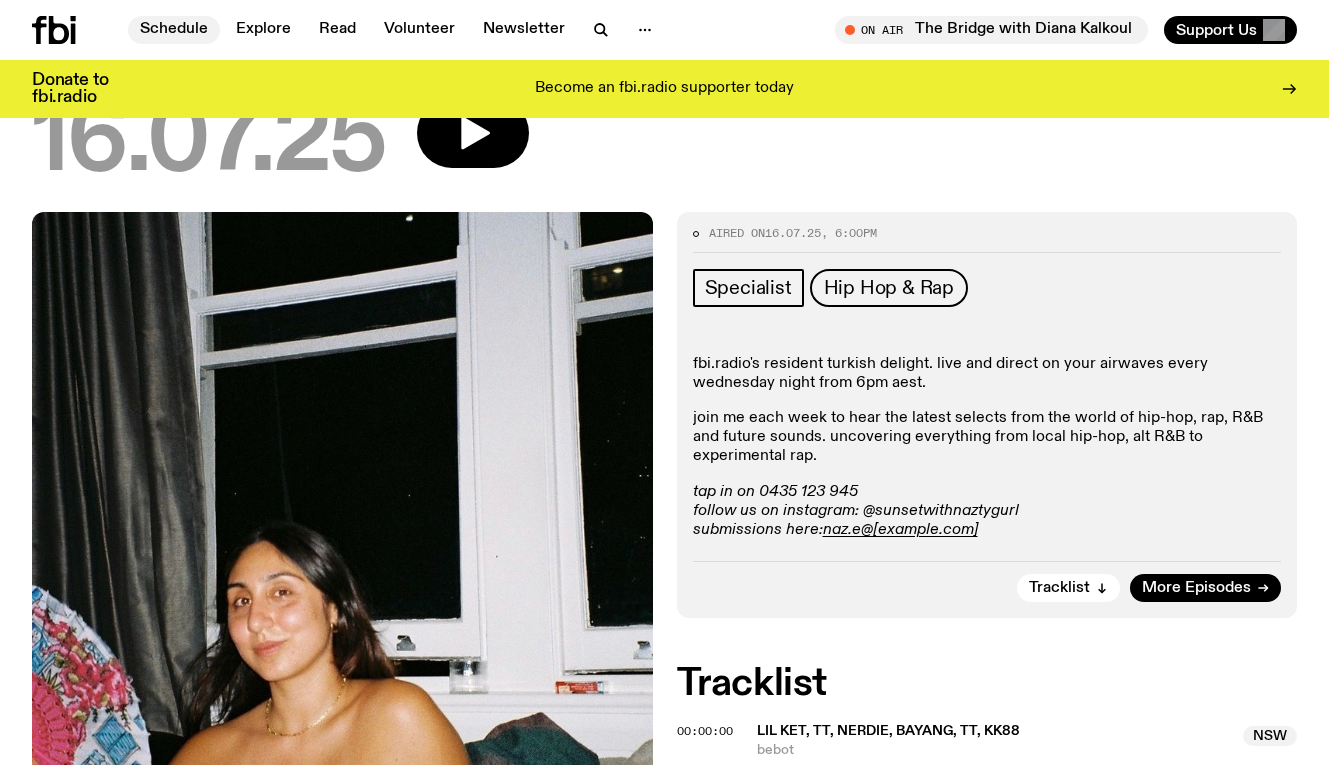 click on "Schedule" at bounding box center [174, 30] 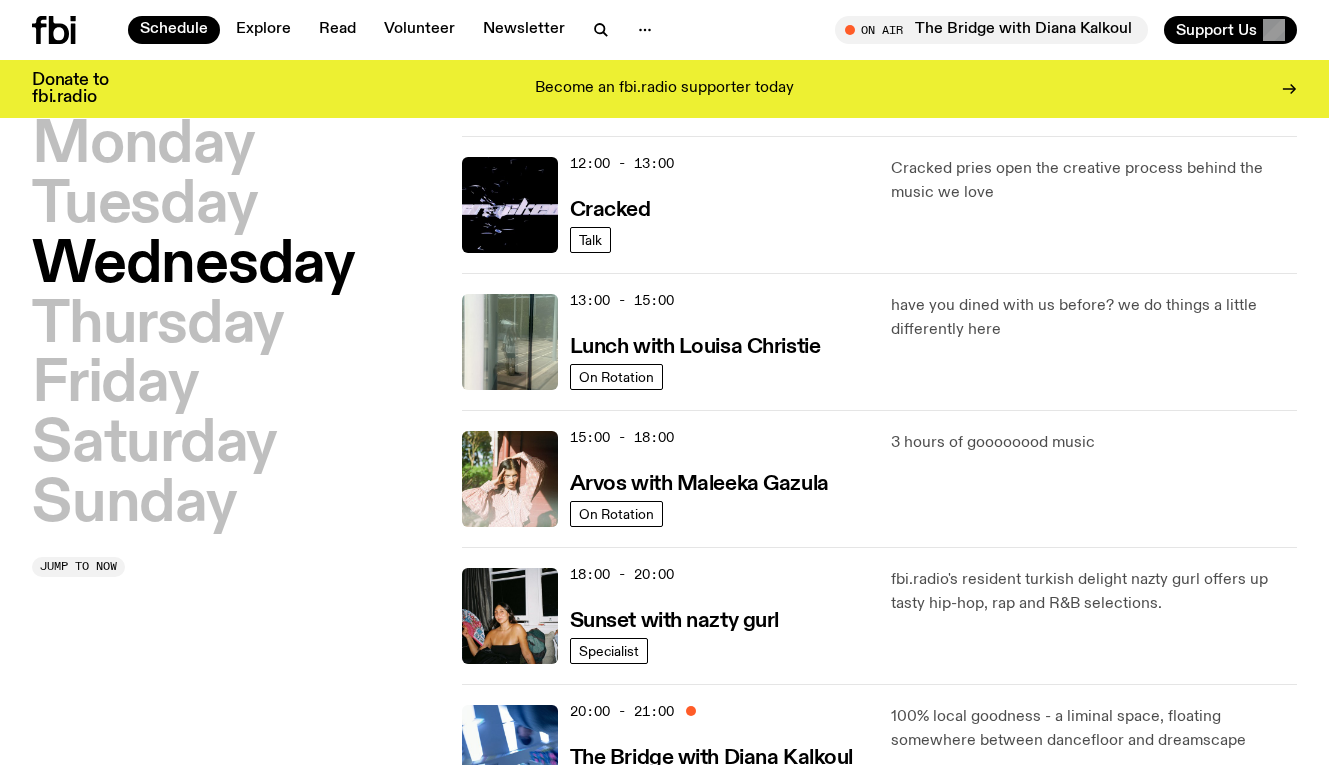 scroll, scrollTop: 471, scrollLeft: 0, axis: vertical 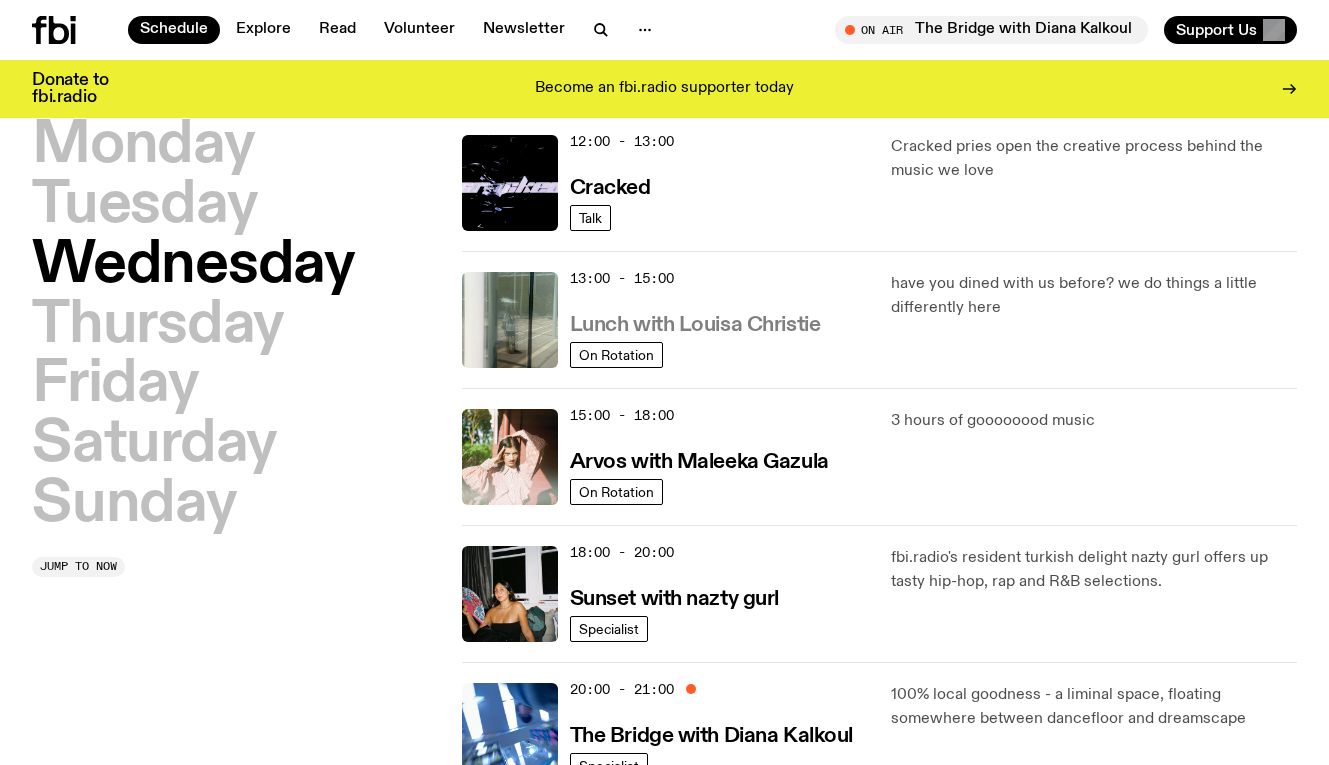 click on "Lunch with Louisa Christie" at bounding box center [695, 325] 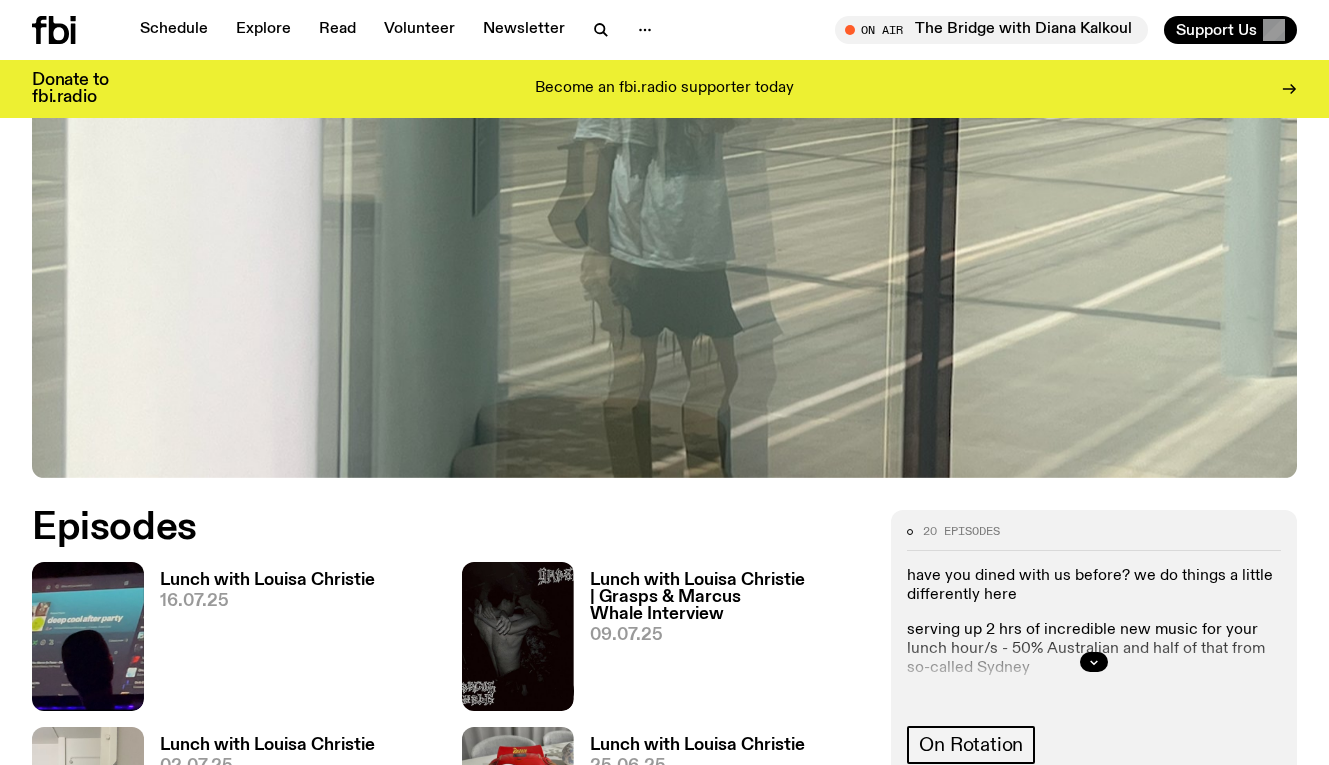 scroll, scrollTop: 701, scrollLeft: 0, axis: vertical 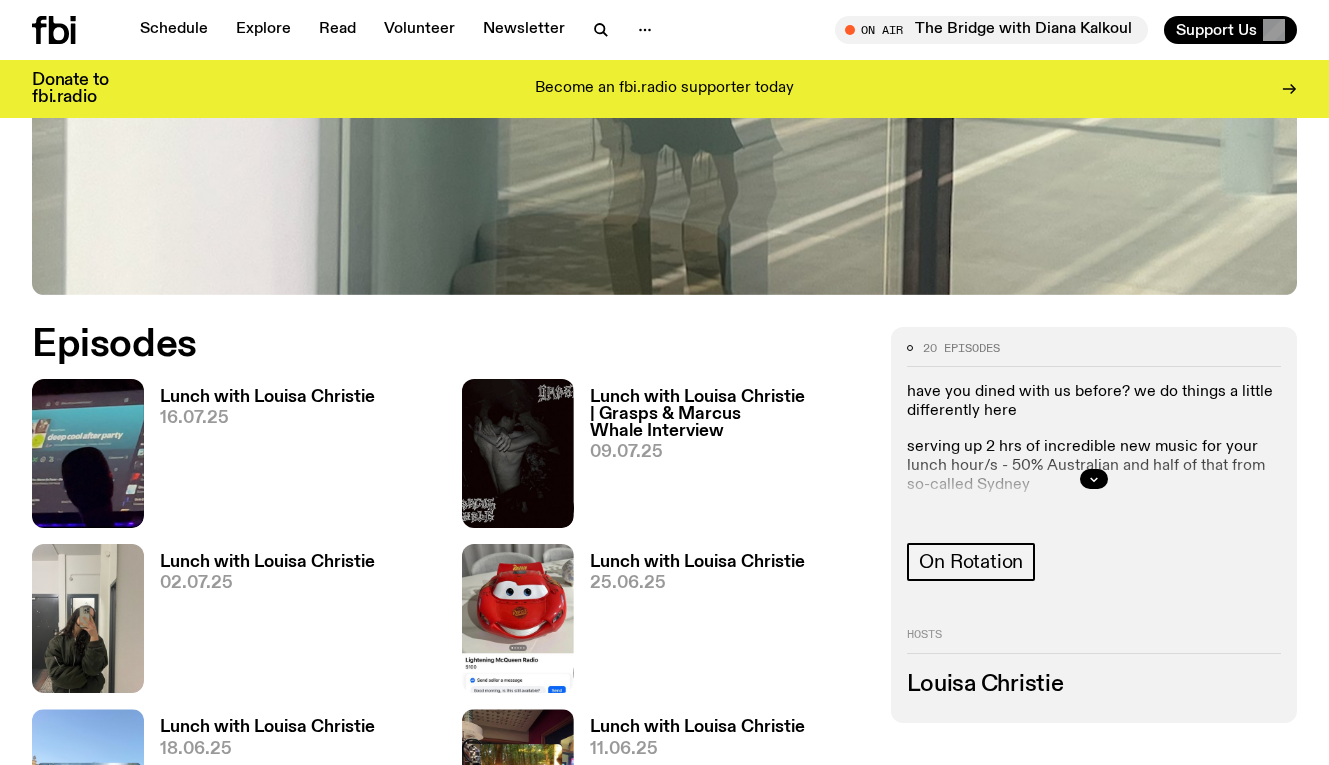 click on "Lunch with Louisa Christie" at bounding box center [267, 397] 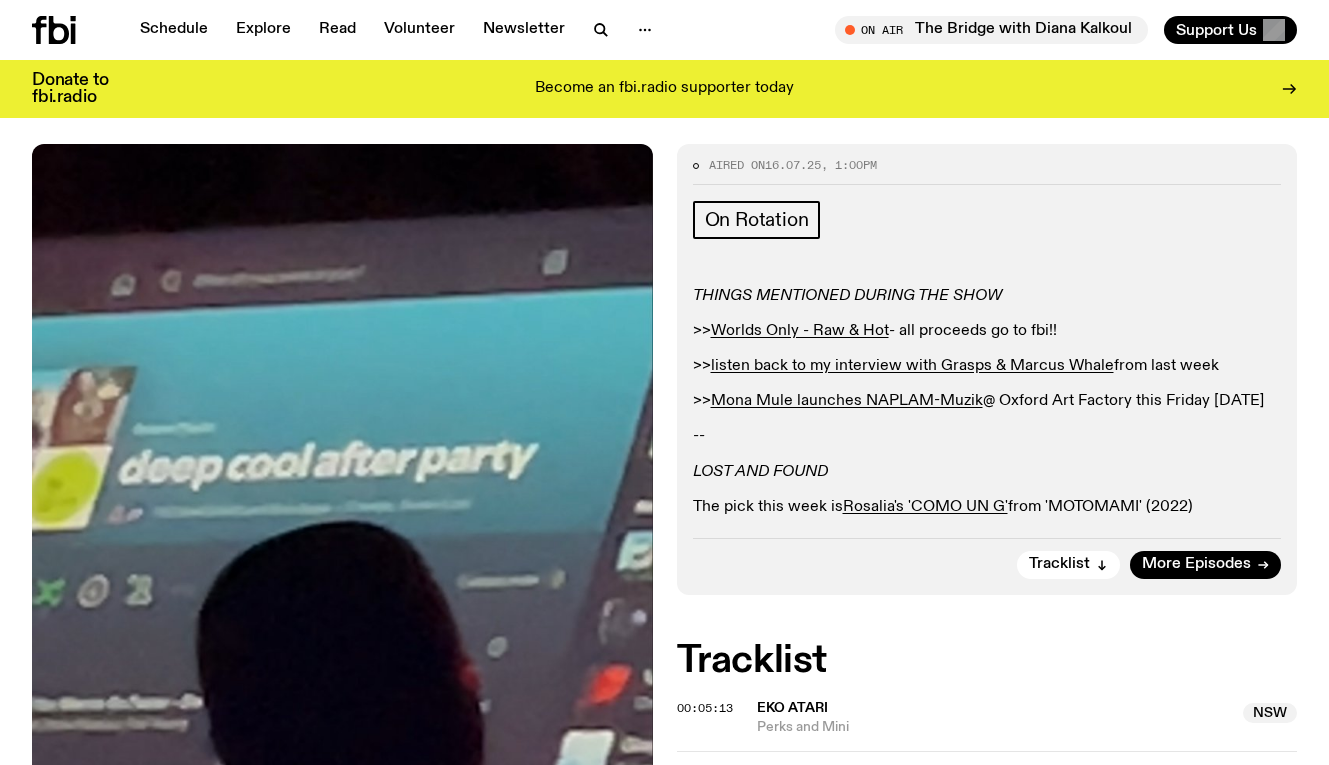 scroll, scrollTop: 3, scrollLeft: 0, axis: vertical 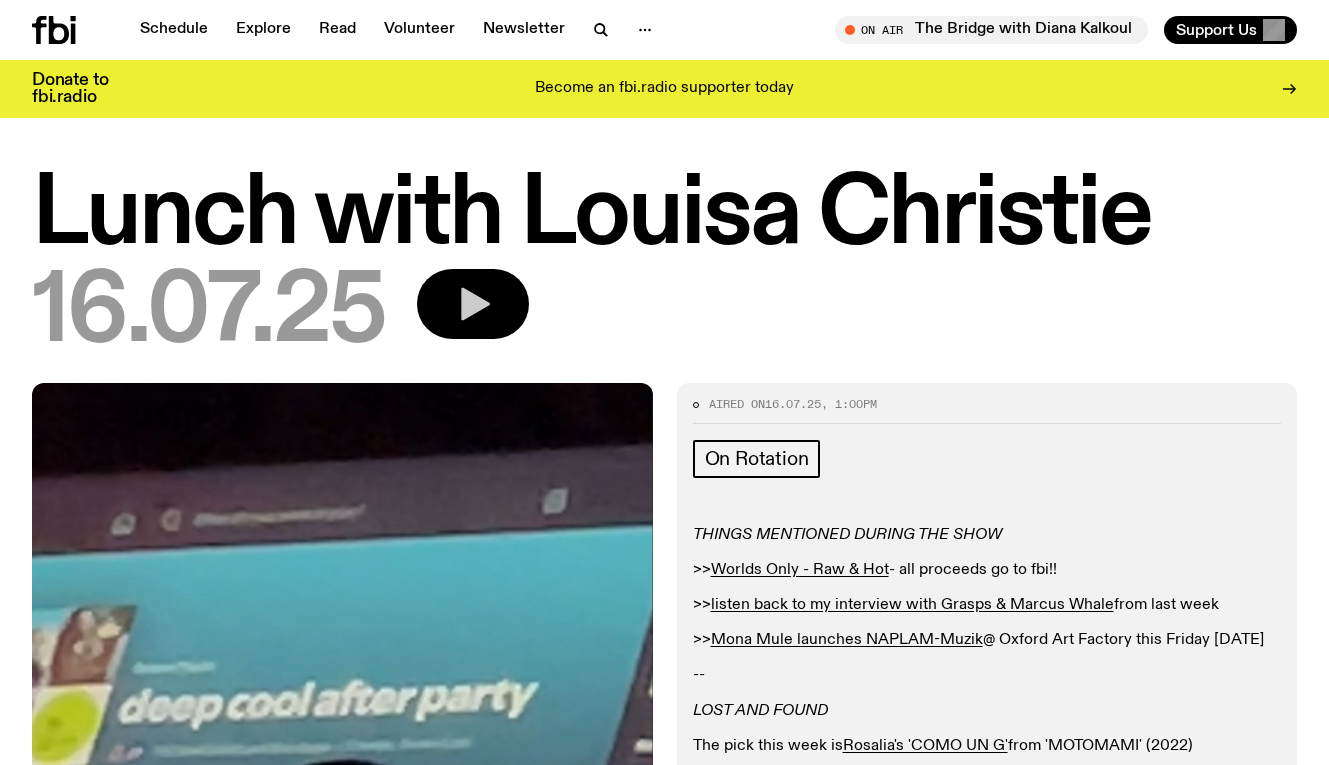 click 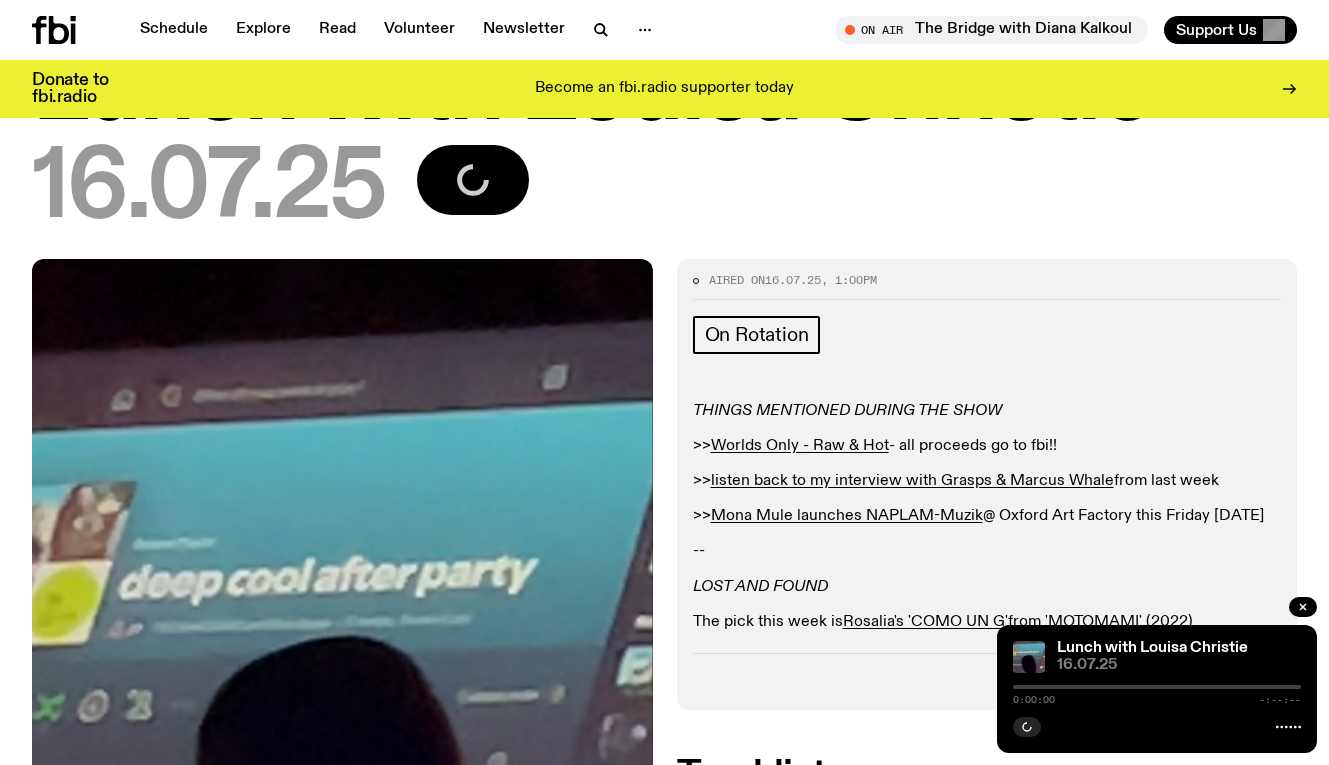scroll, scrollTop: 128, scrollLeft: 0, axis: vertical 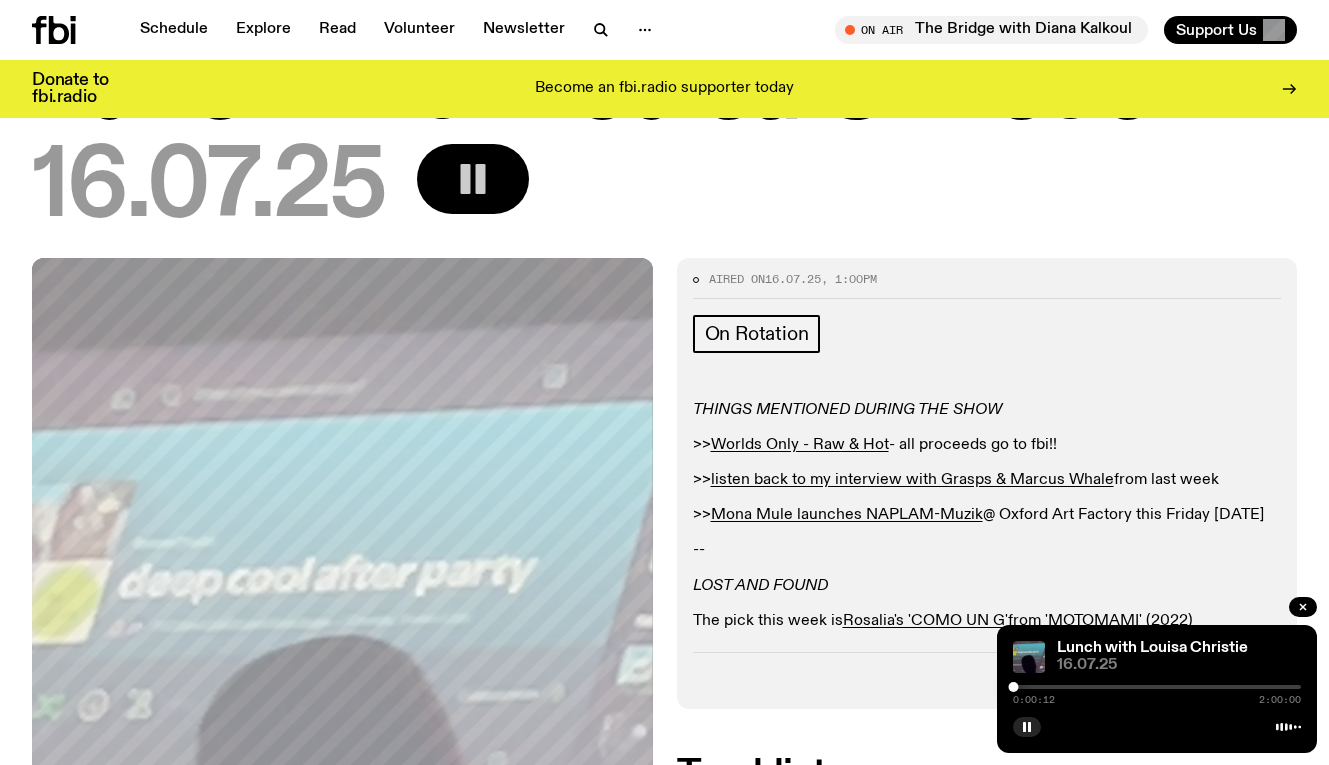 click at bounding box center [1157, 687] 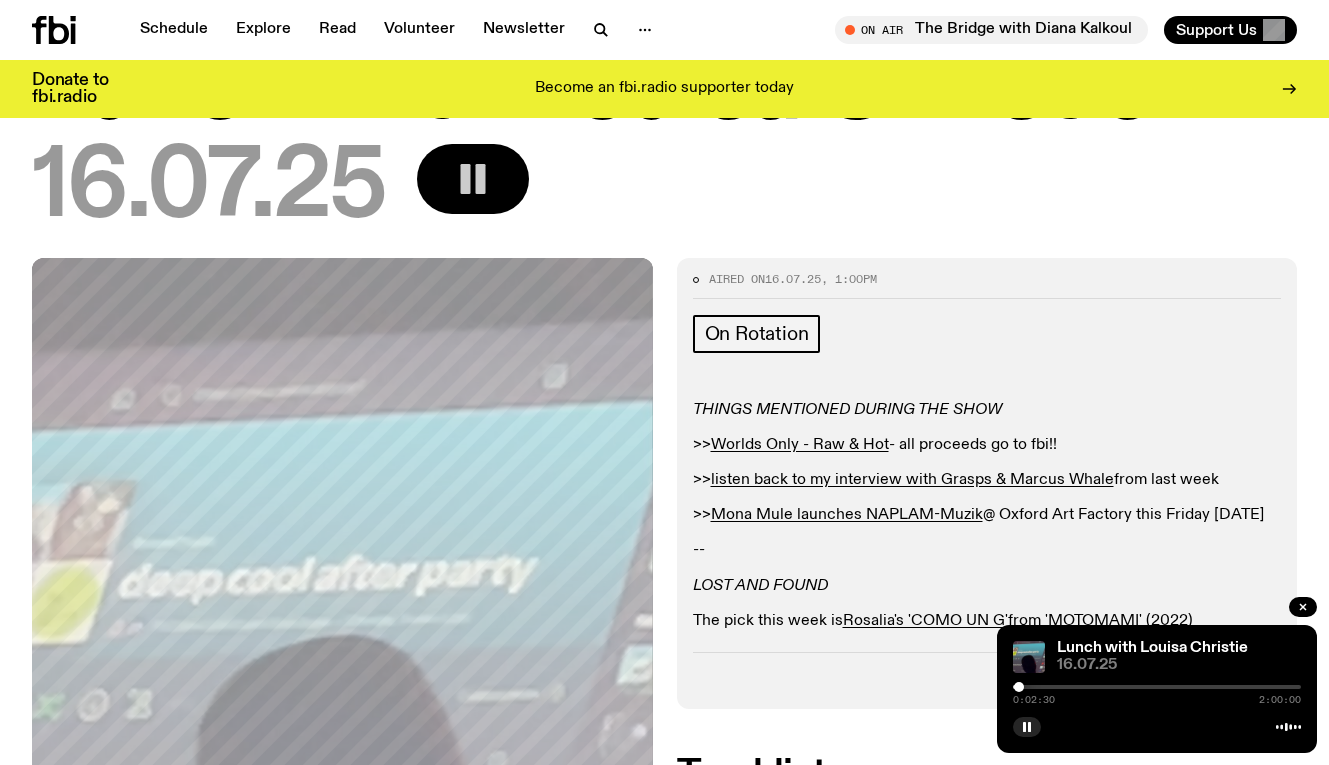click at bounding box center (1019, 687) 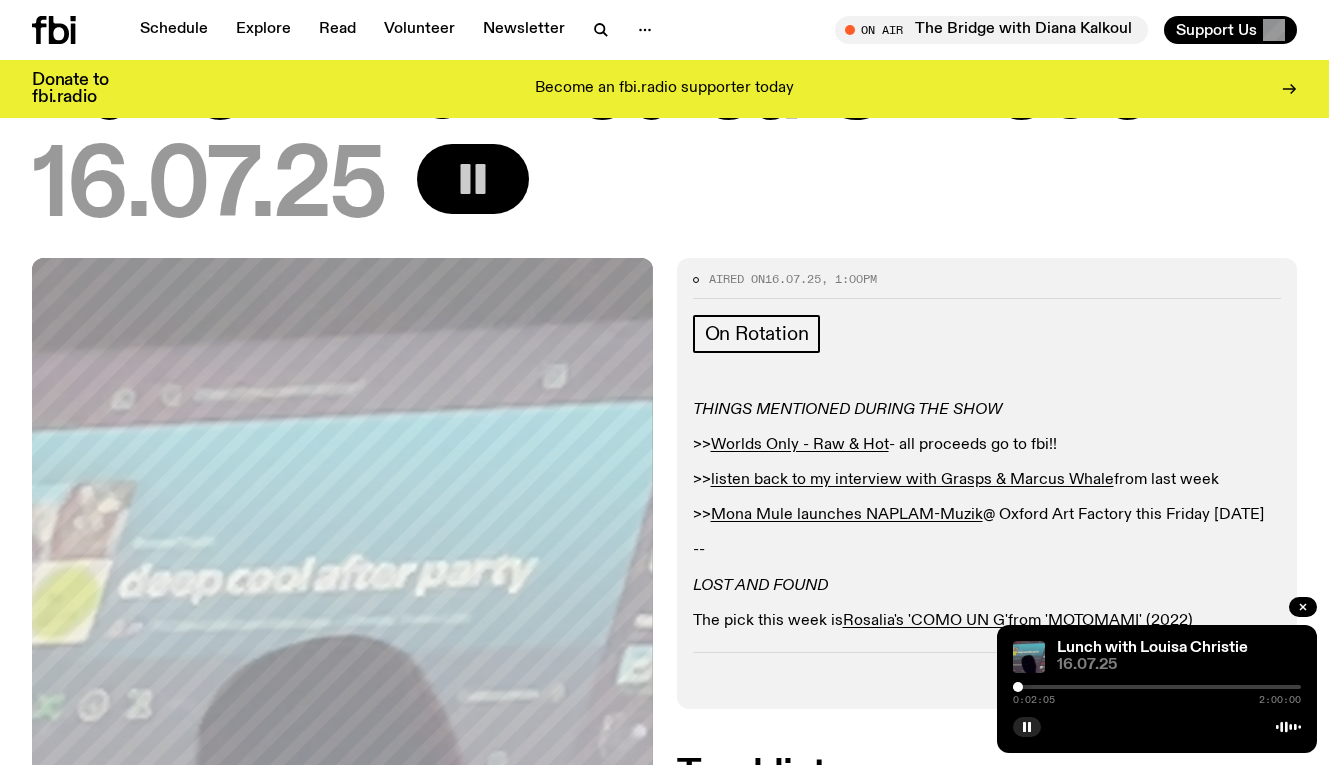 click at bounding box center (1018, 687) 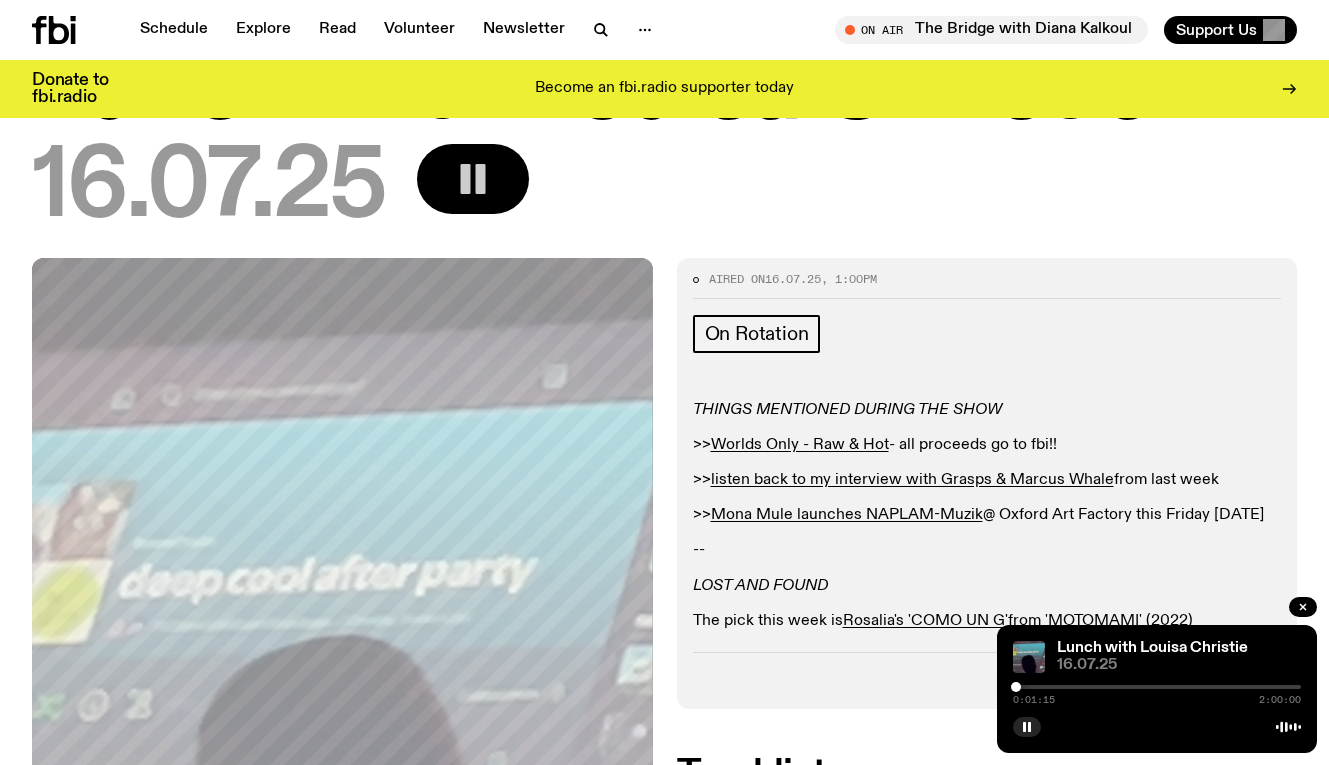 click at bounding box center [1016, 687] 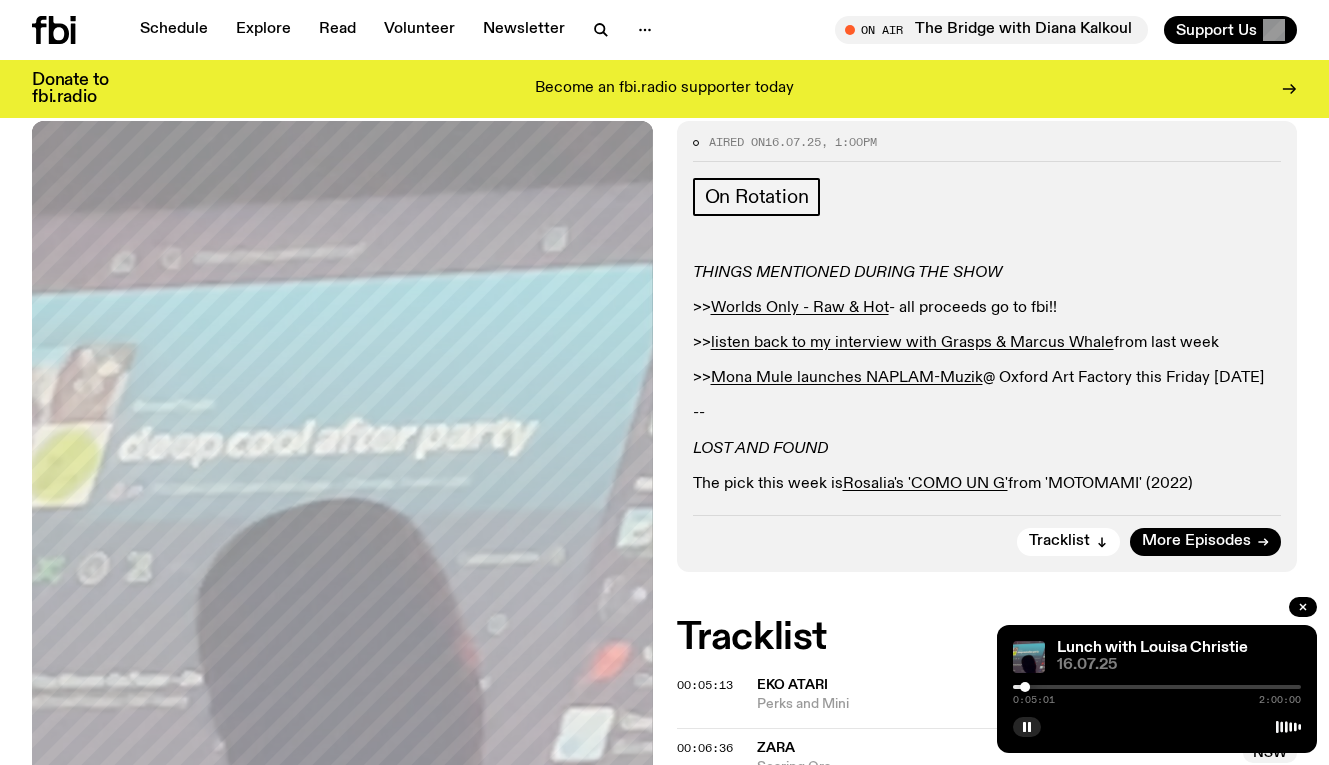 scroll, scrollTop: 600, scrollLeft: 0, axis: vertical 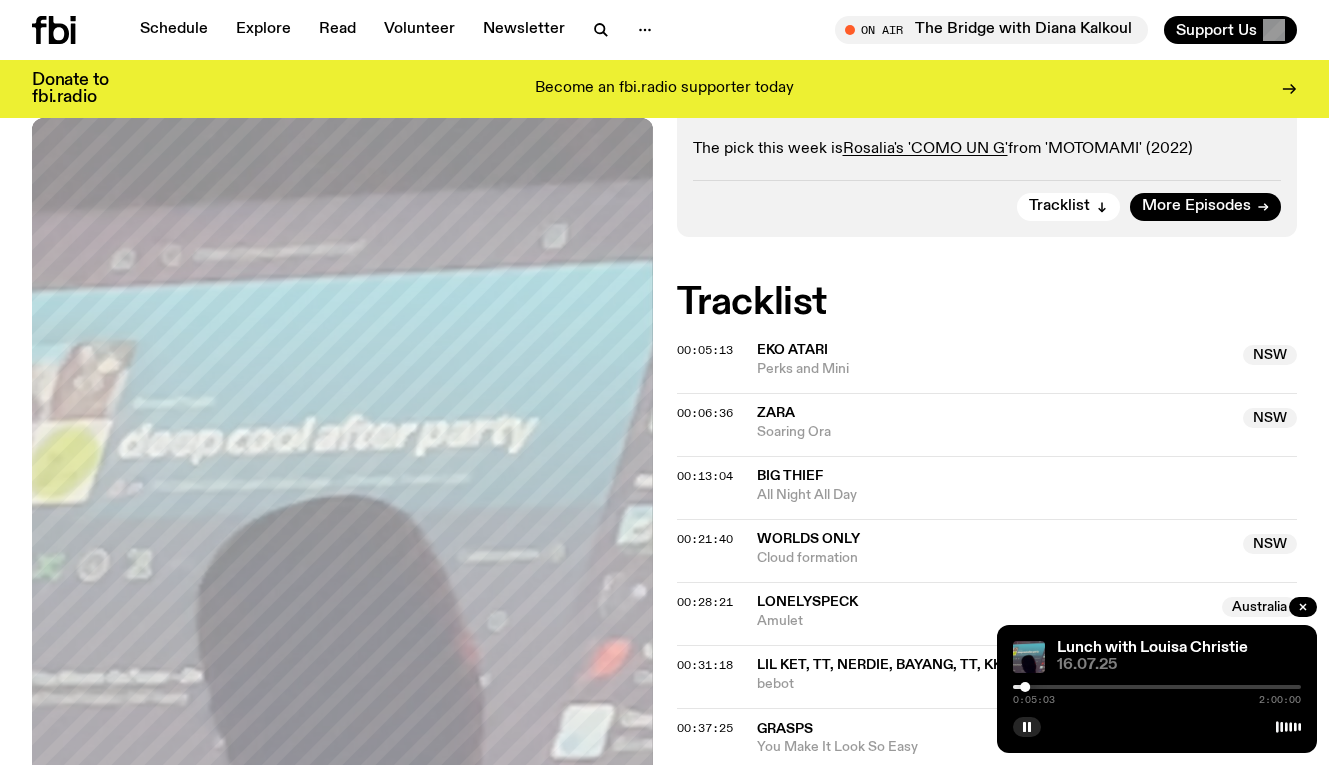 click at bounding box center (1157, 687) 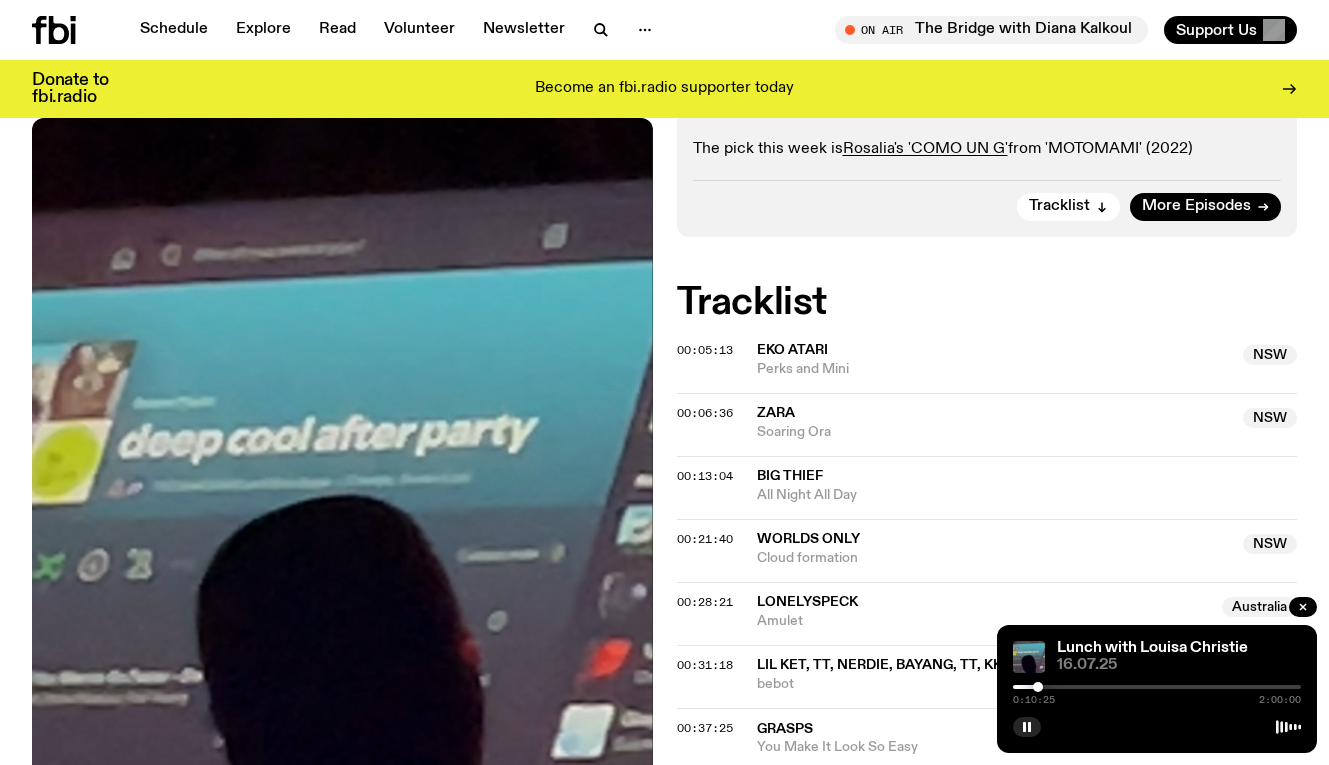 click at bounding box center (1157, 687) 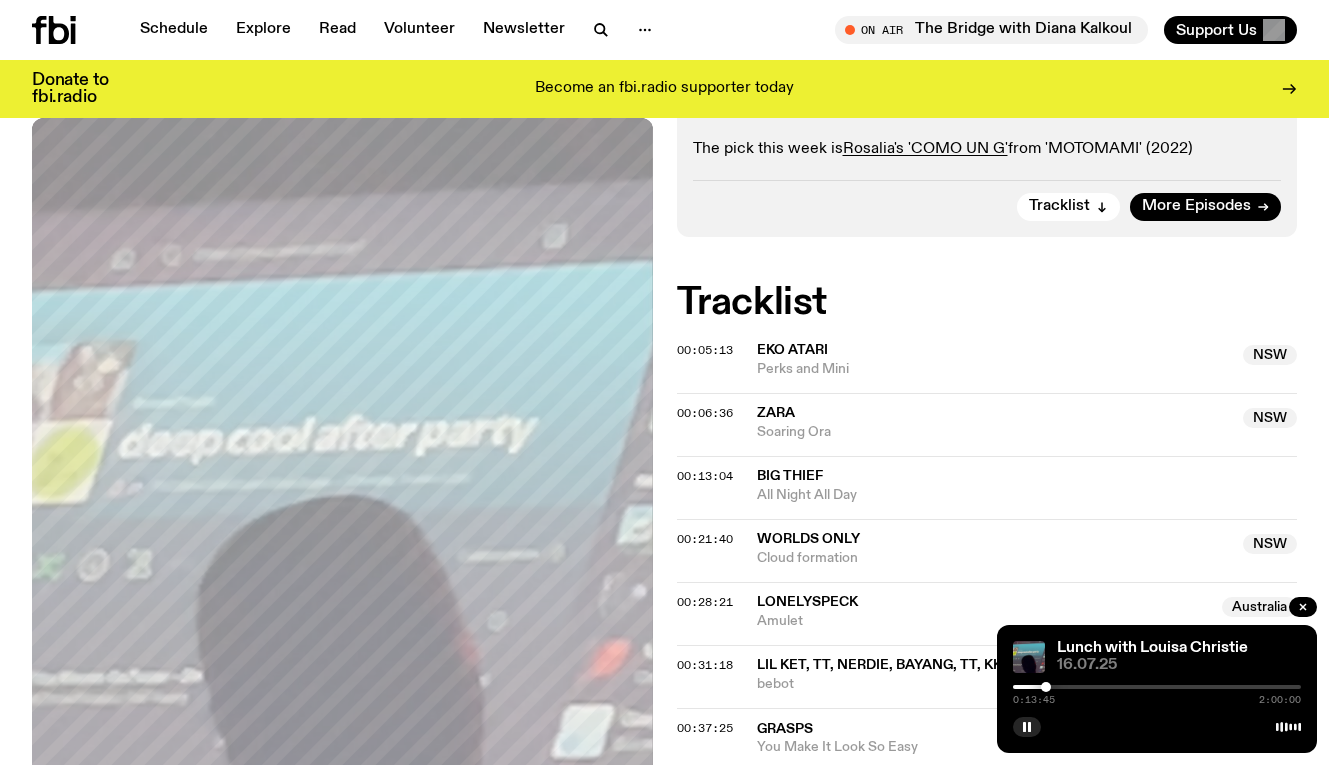 click at bounding box center [1046, 687] 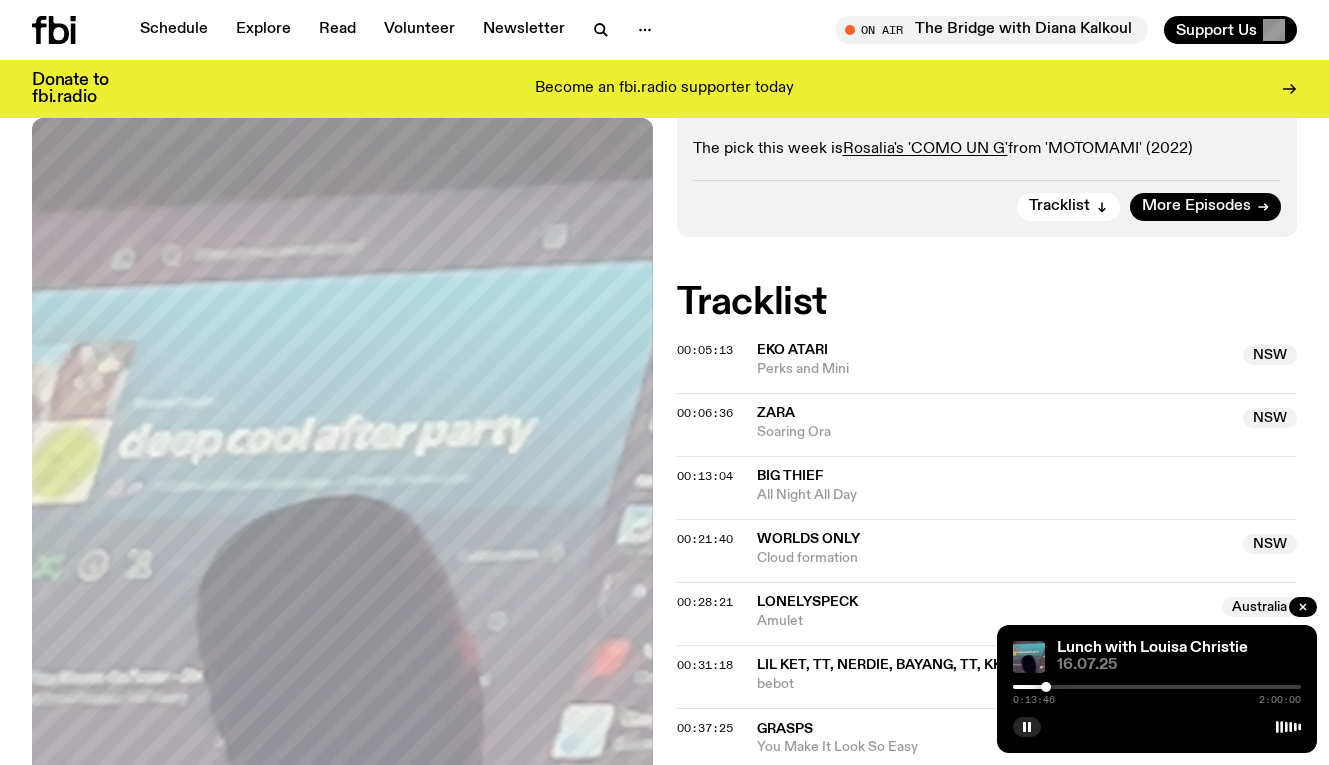 click at bounding box center [1157, 687] 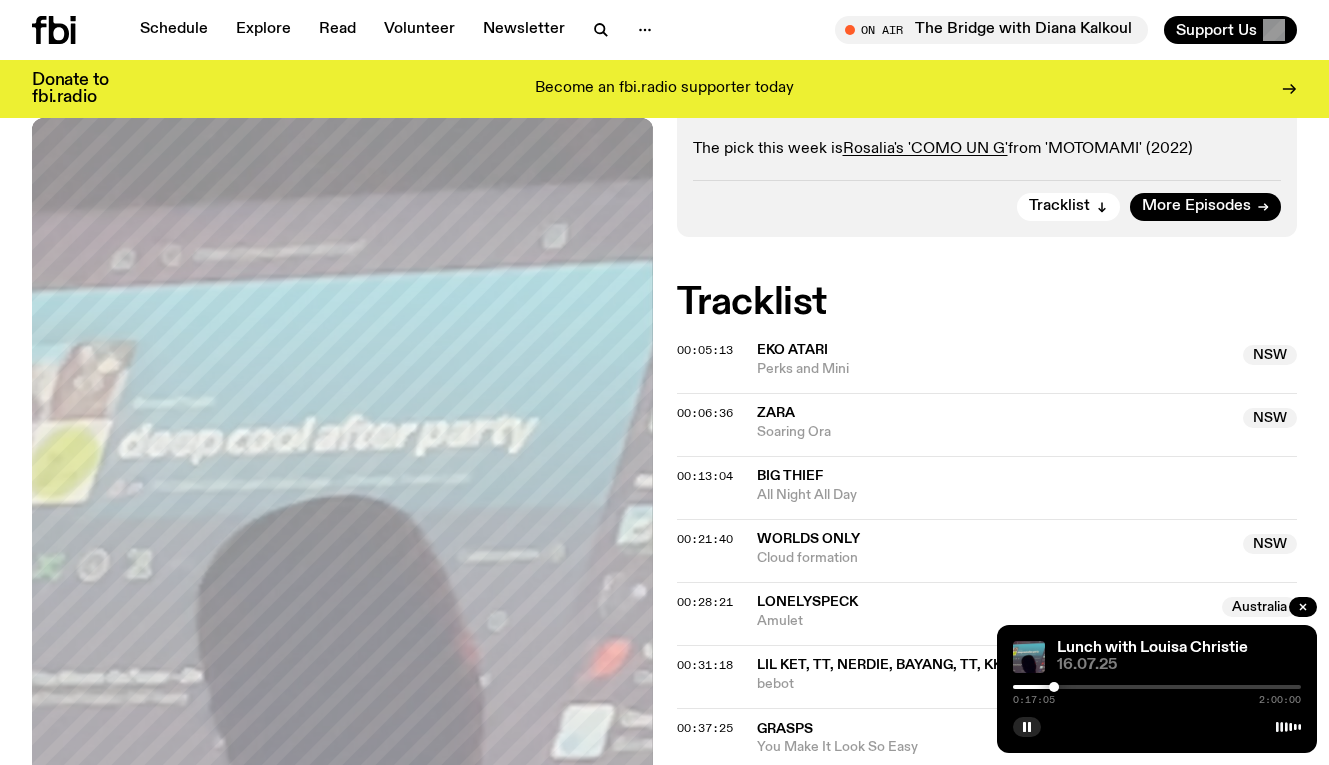 click at bounding box center (1054, 687) 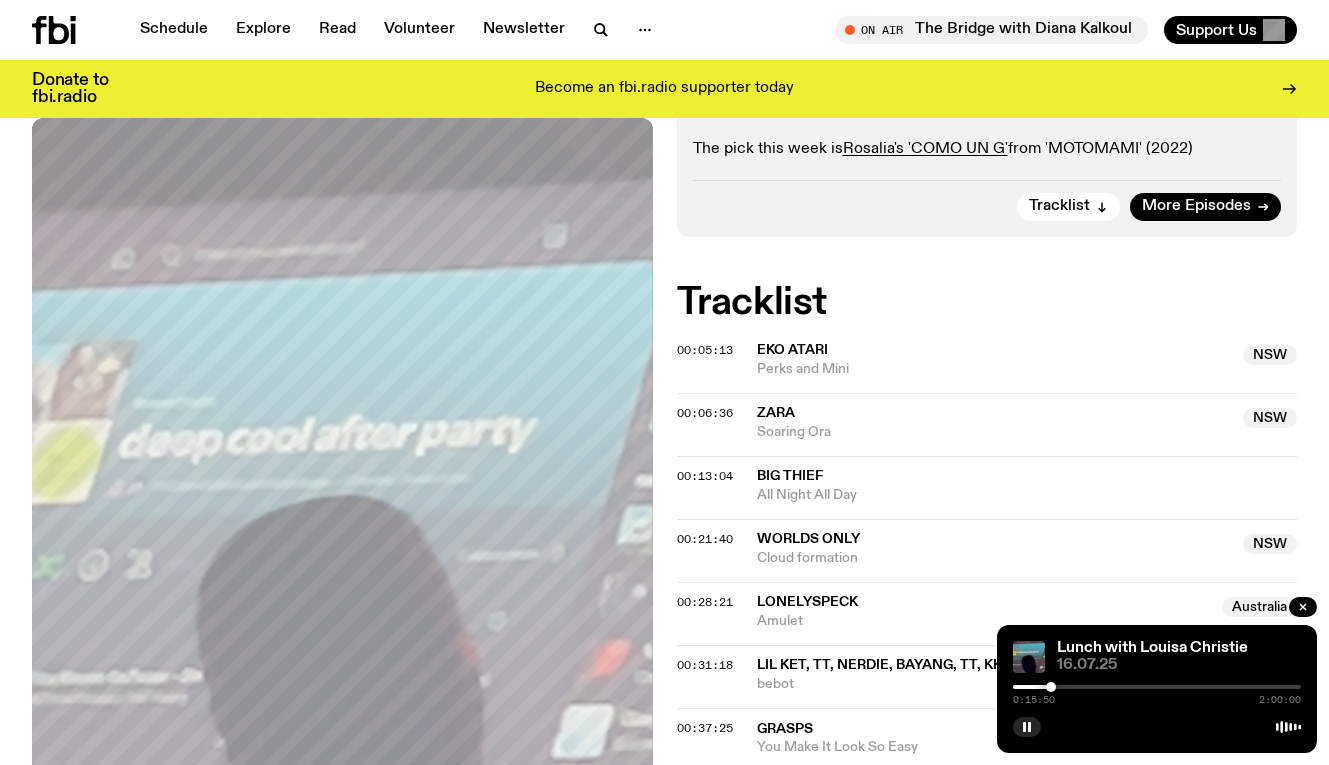 click at bounding box center (1157, 687) 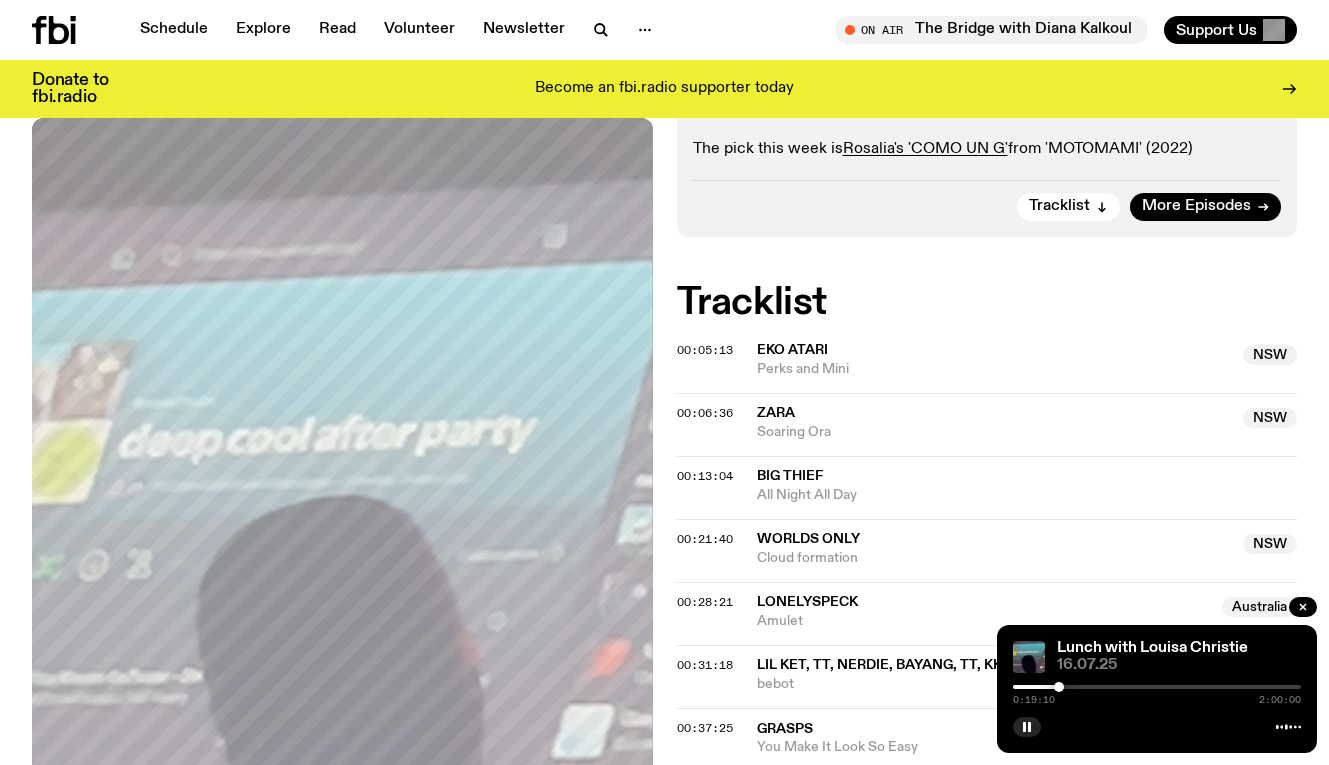 click at bounding box center [1059, 687] 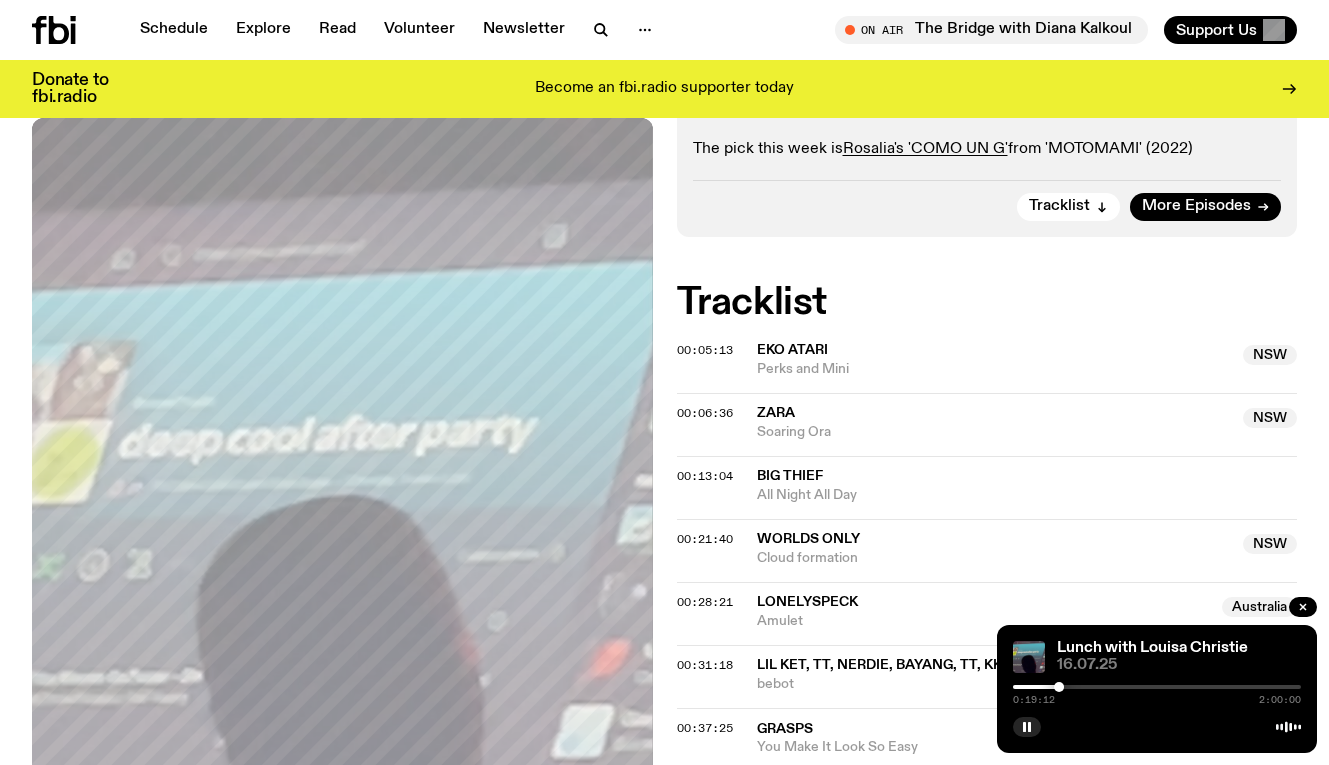 click at bounding box center (1059, 687) 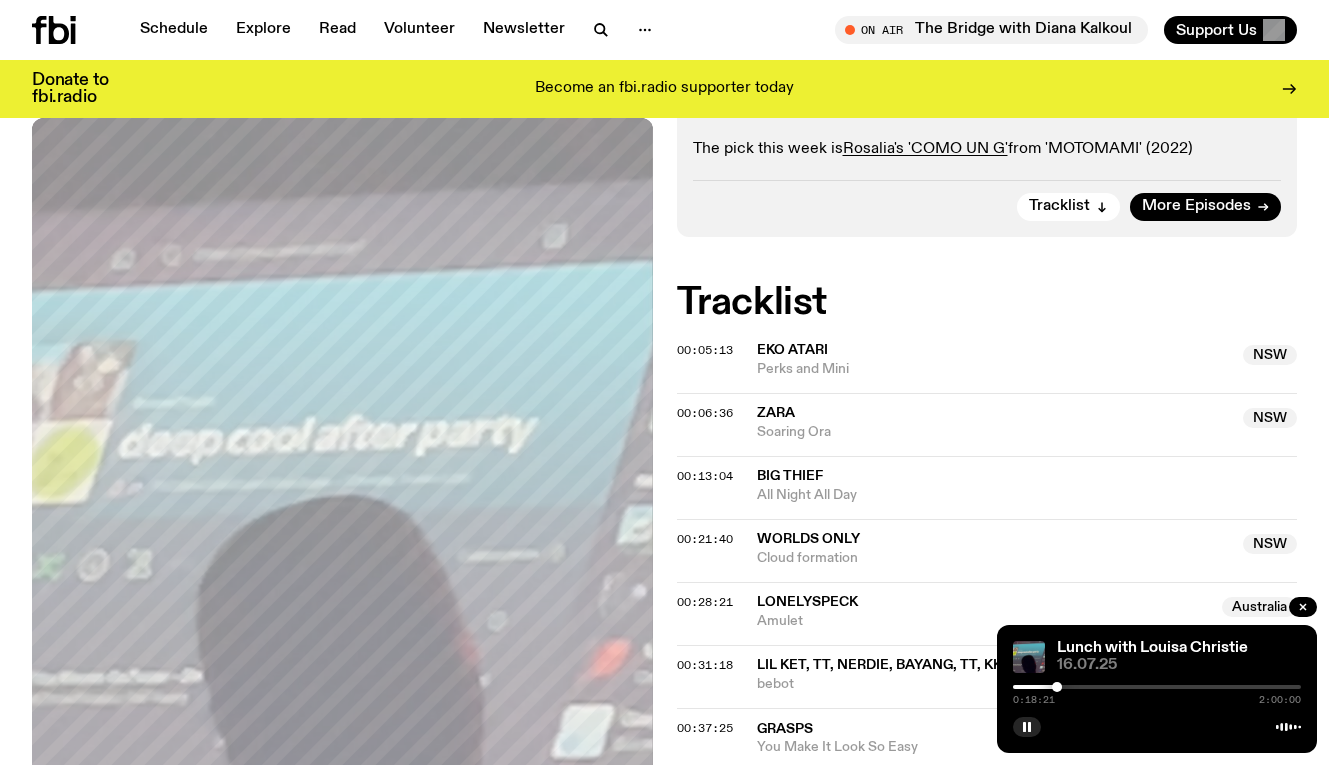 click at bounding box center [1057, 687] 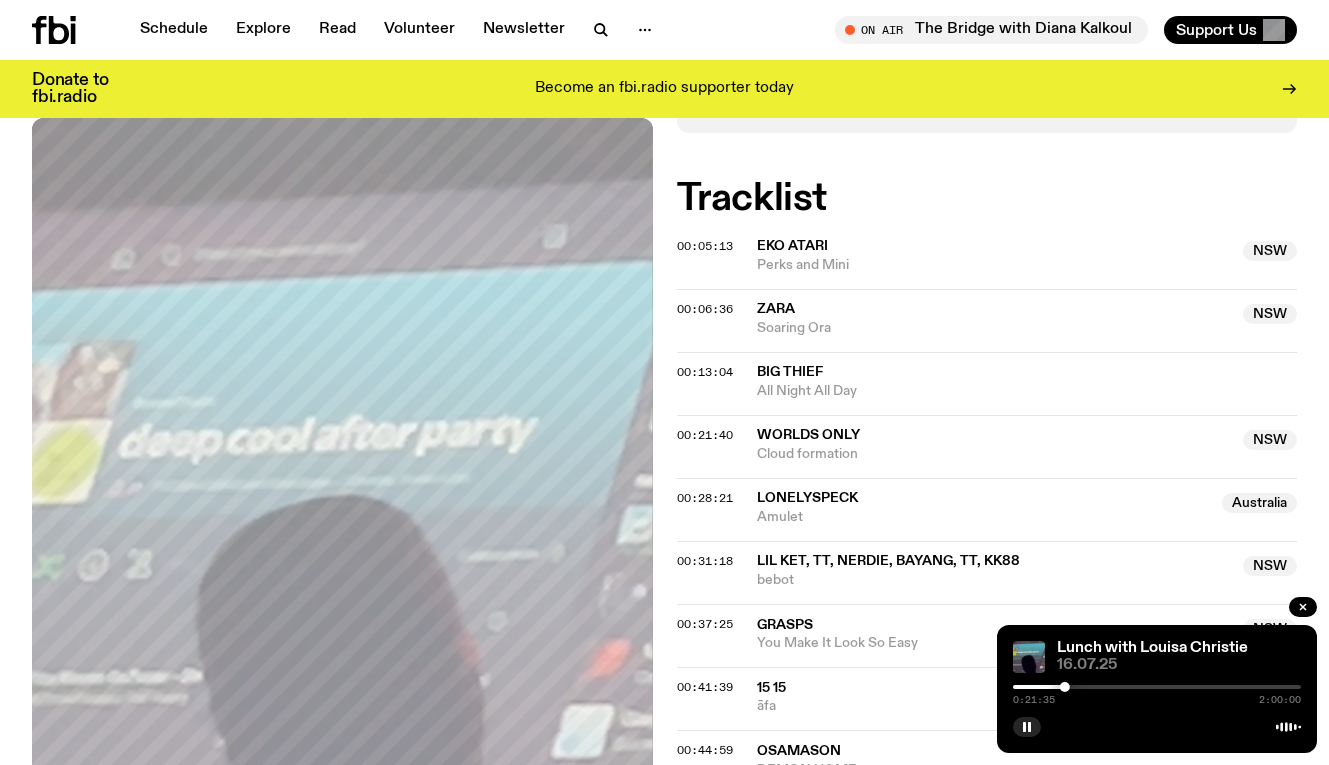 scroll, scrollTop: 710, scrollLeft: 0, axis: vertical 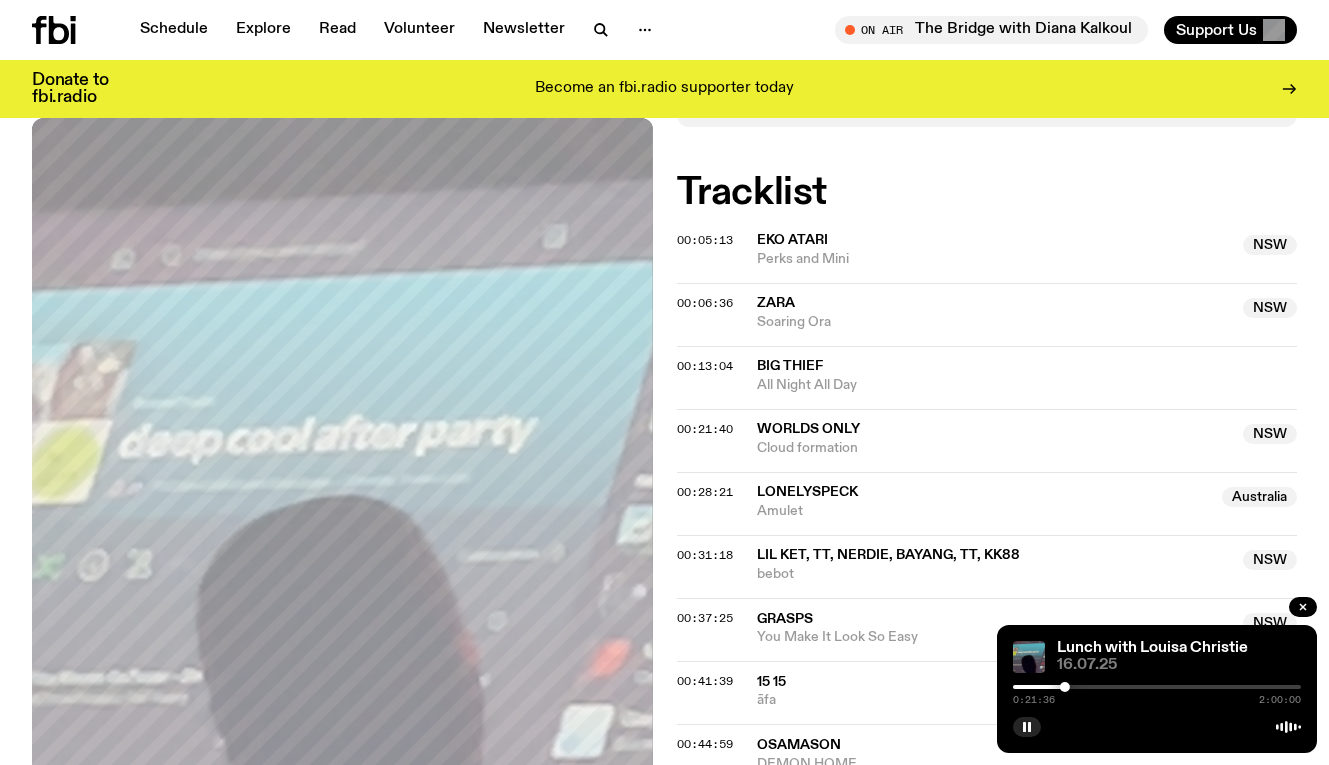 click at bounding box center [1157, 687] 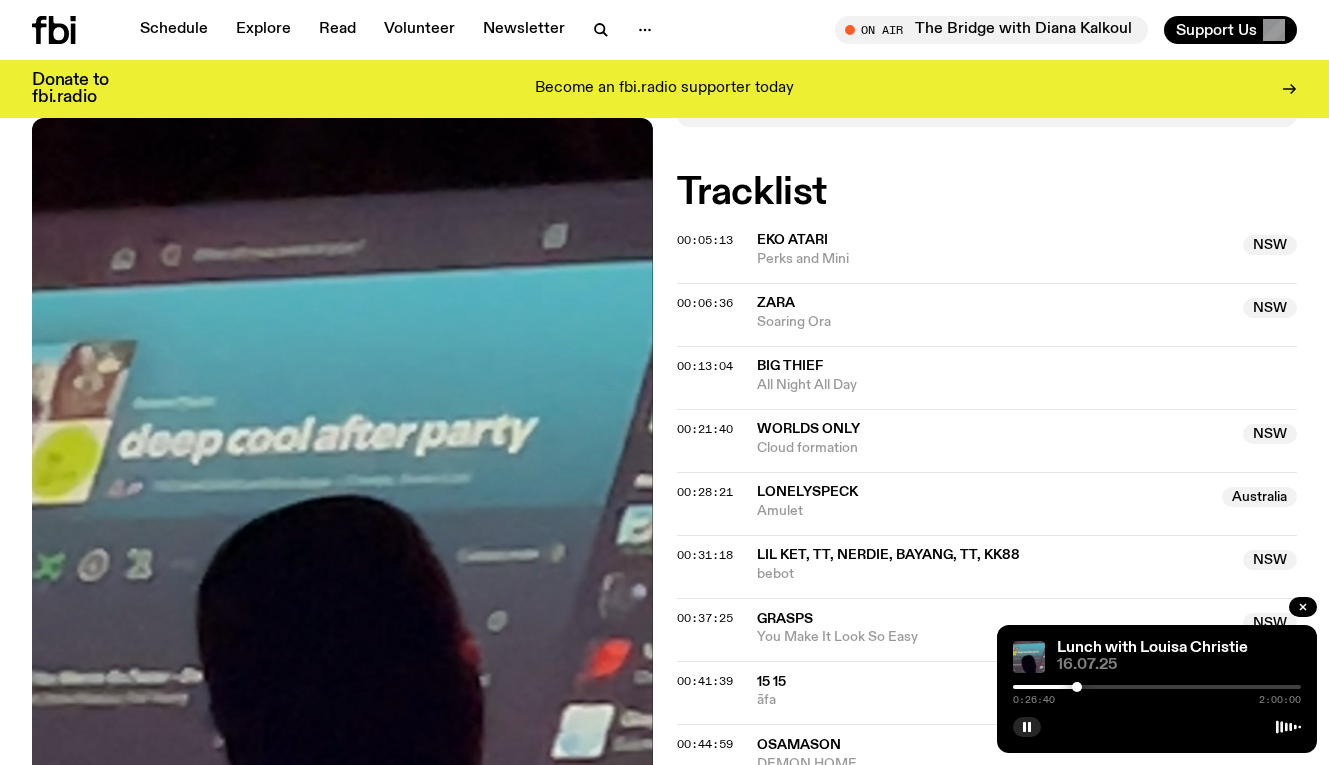 click at bounding box center (1157, 687) 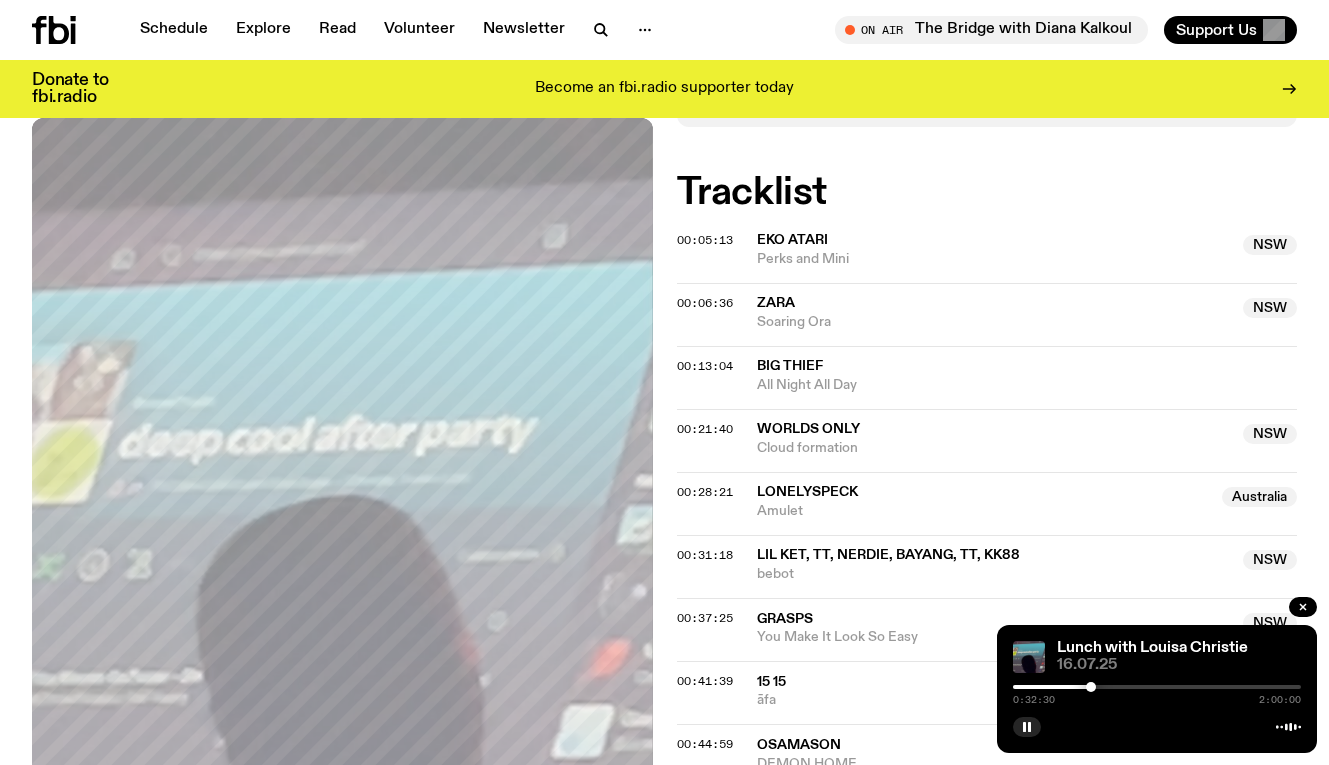 click at bounding box center [1091, 687] 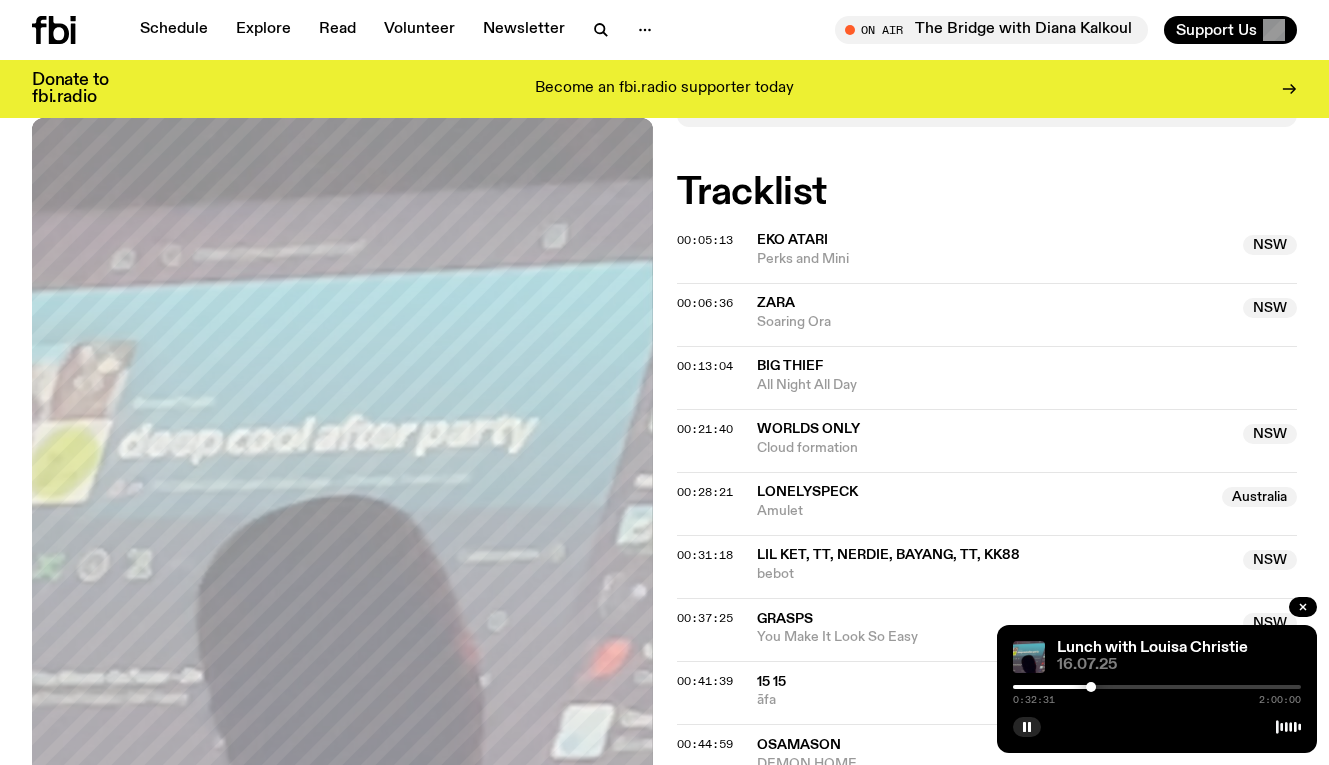 click at bounding box center (1157, 687) 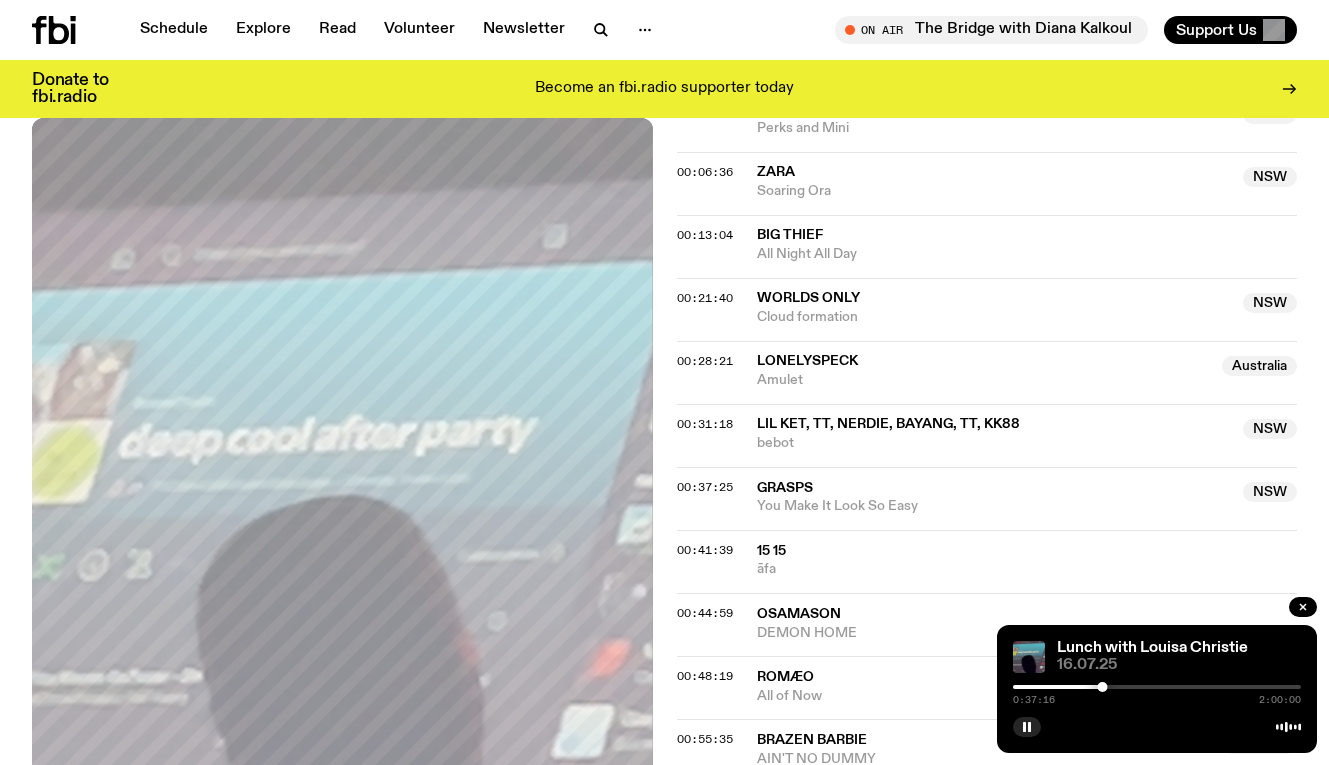 scroll, scrollTop: 842, scrollLeft: 0, axis: vertical 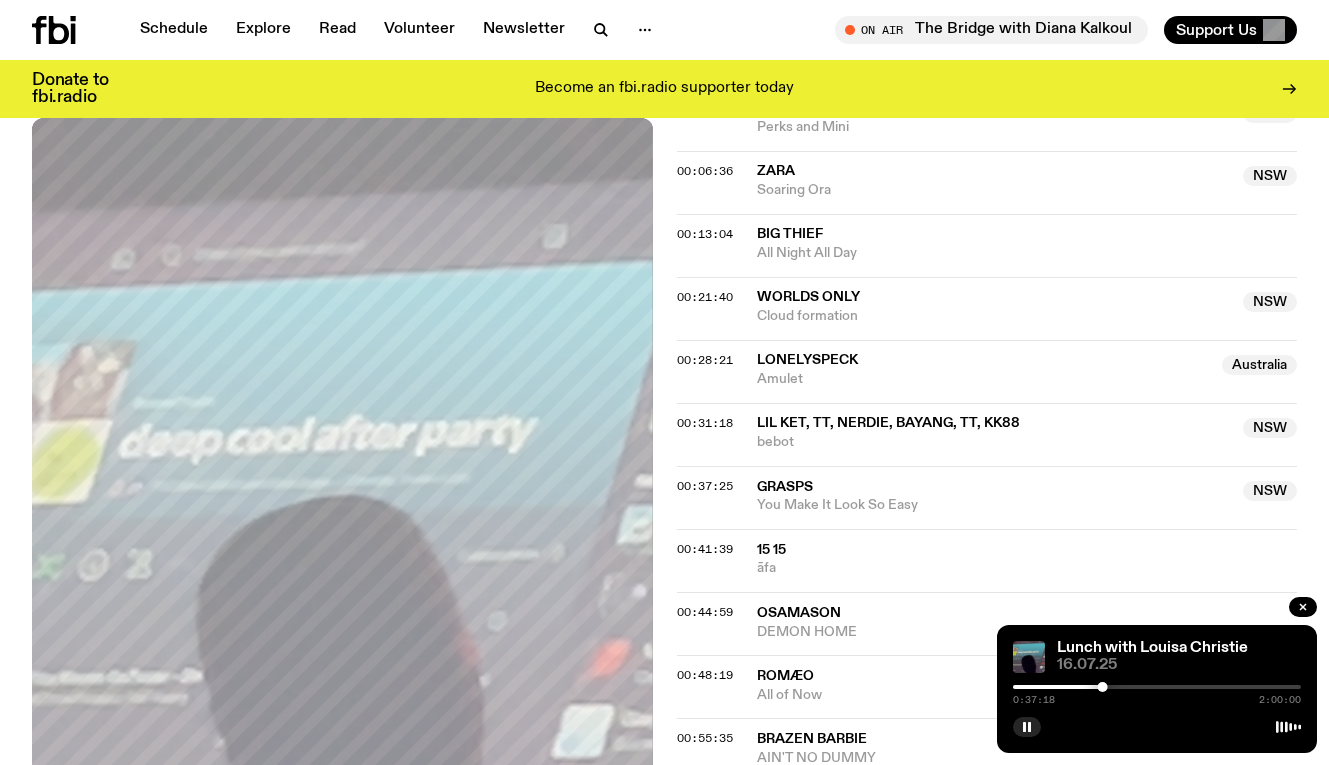 click at bounding box center (1157, 687) 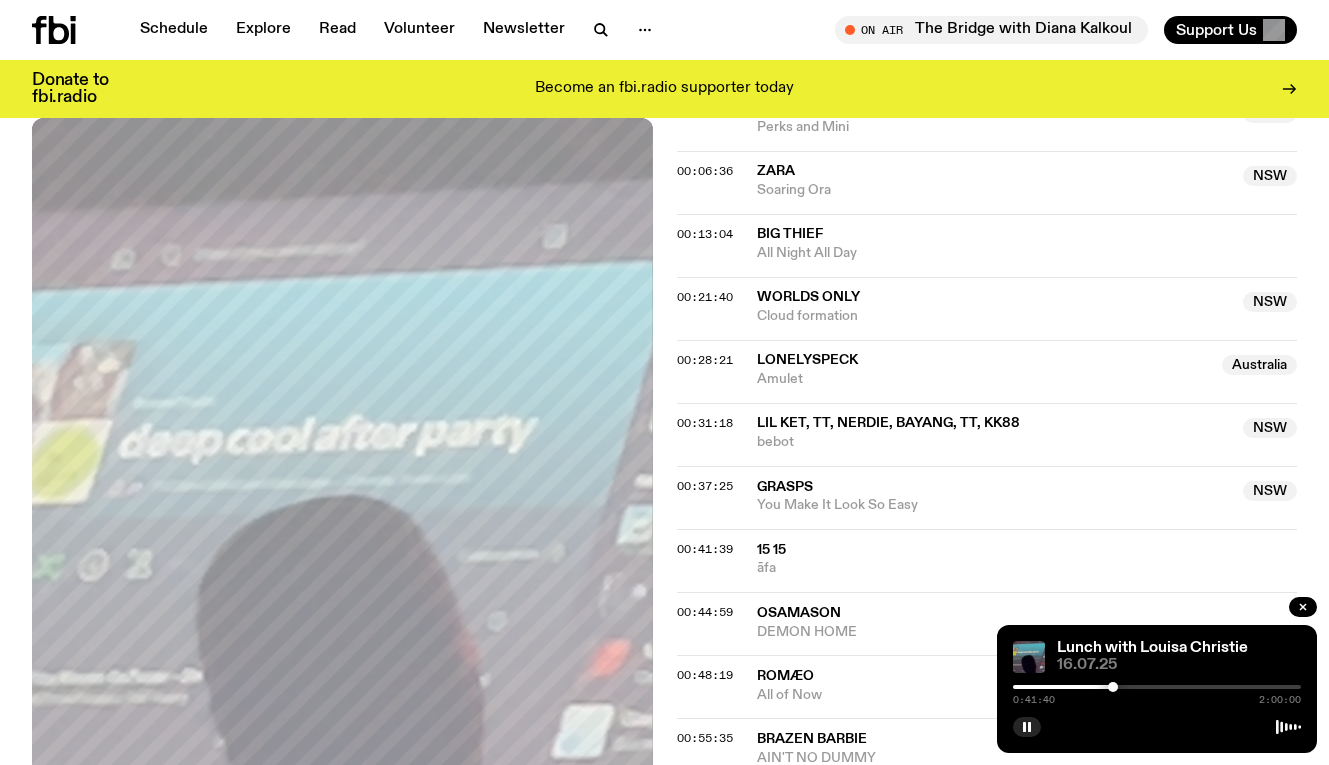 click at bounding box center [1157, 687] 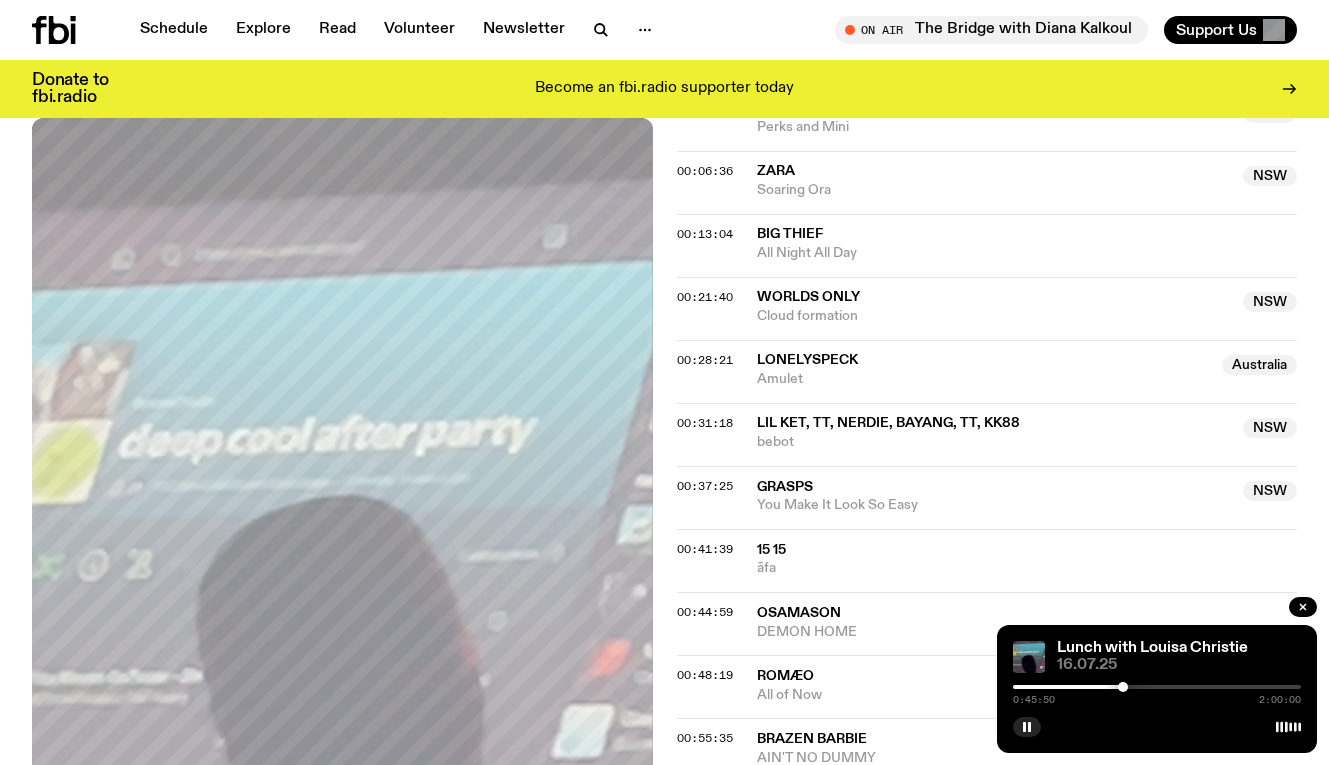click at bounding box center (1157, 687) 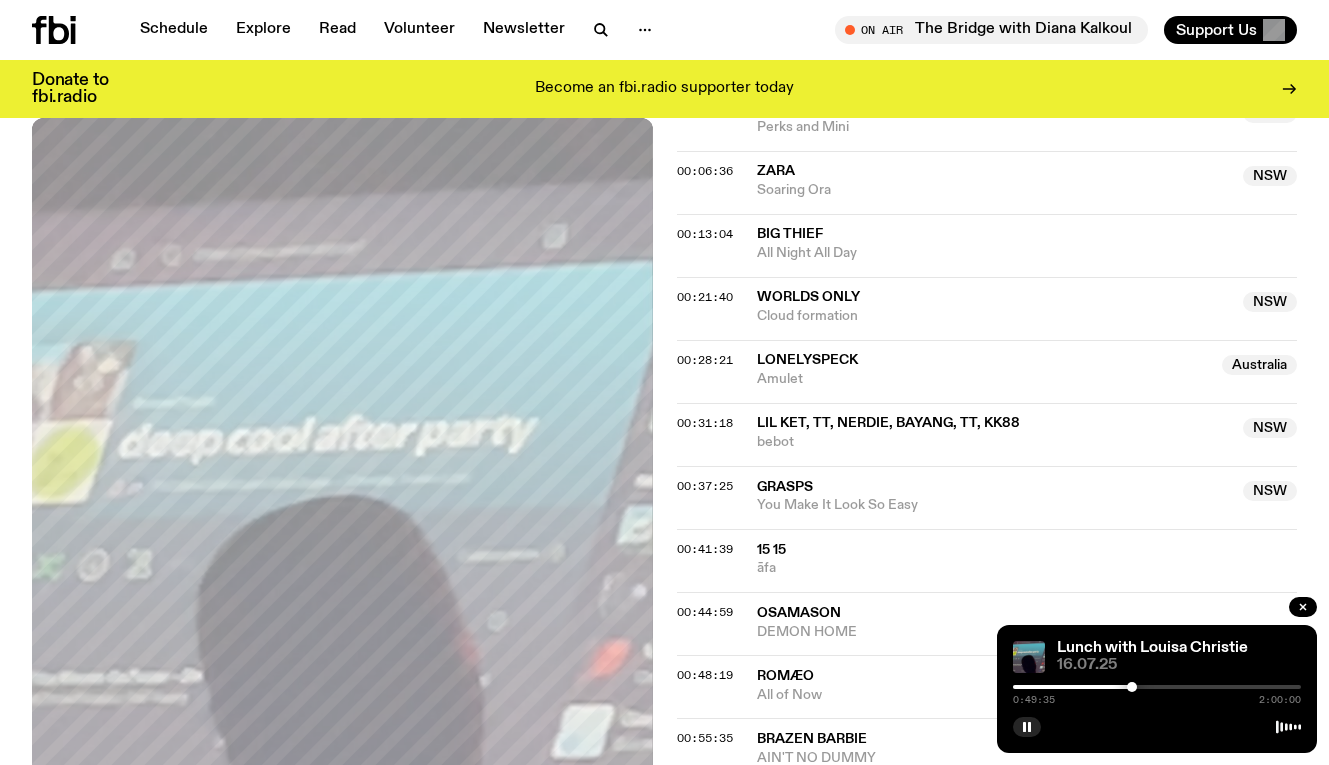 click at bounding box center (1132, 687) 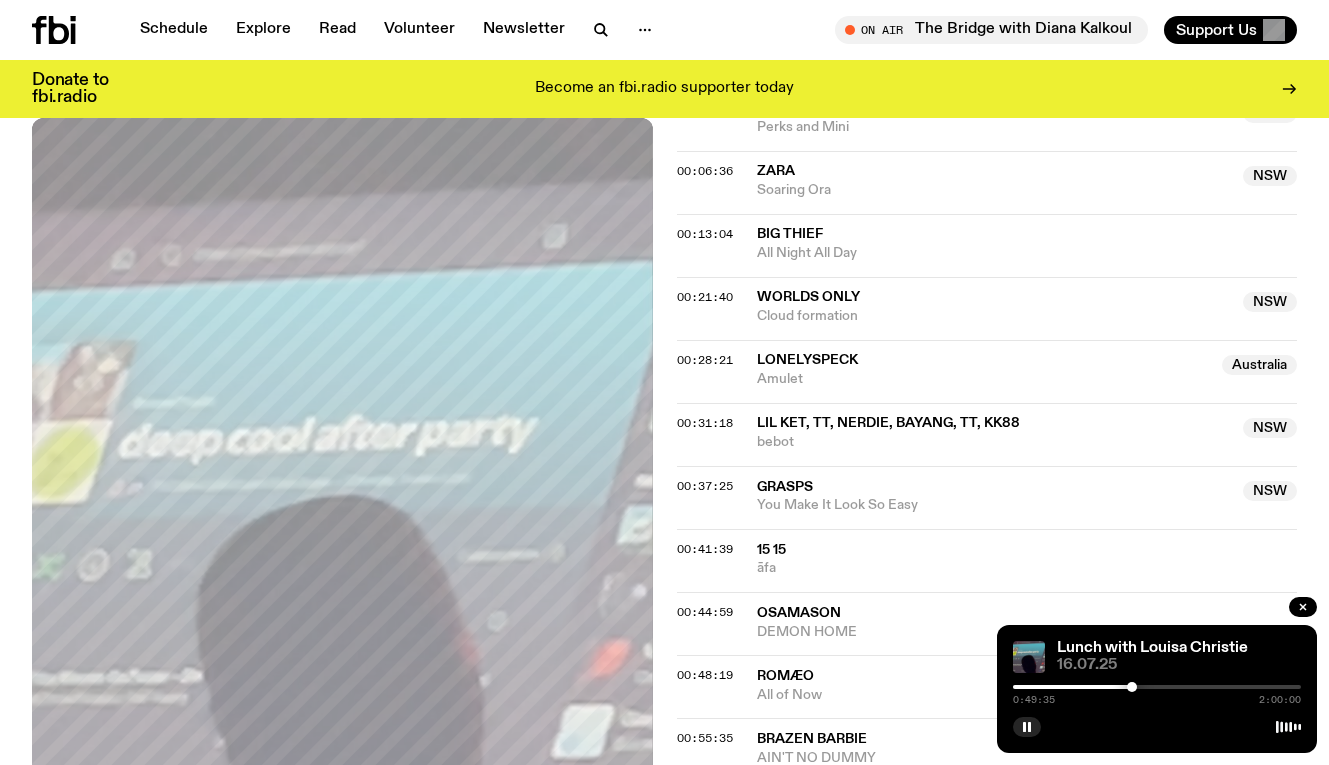 click at bounding box center (1132, 687) 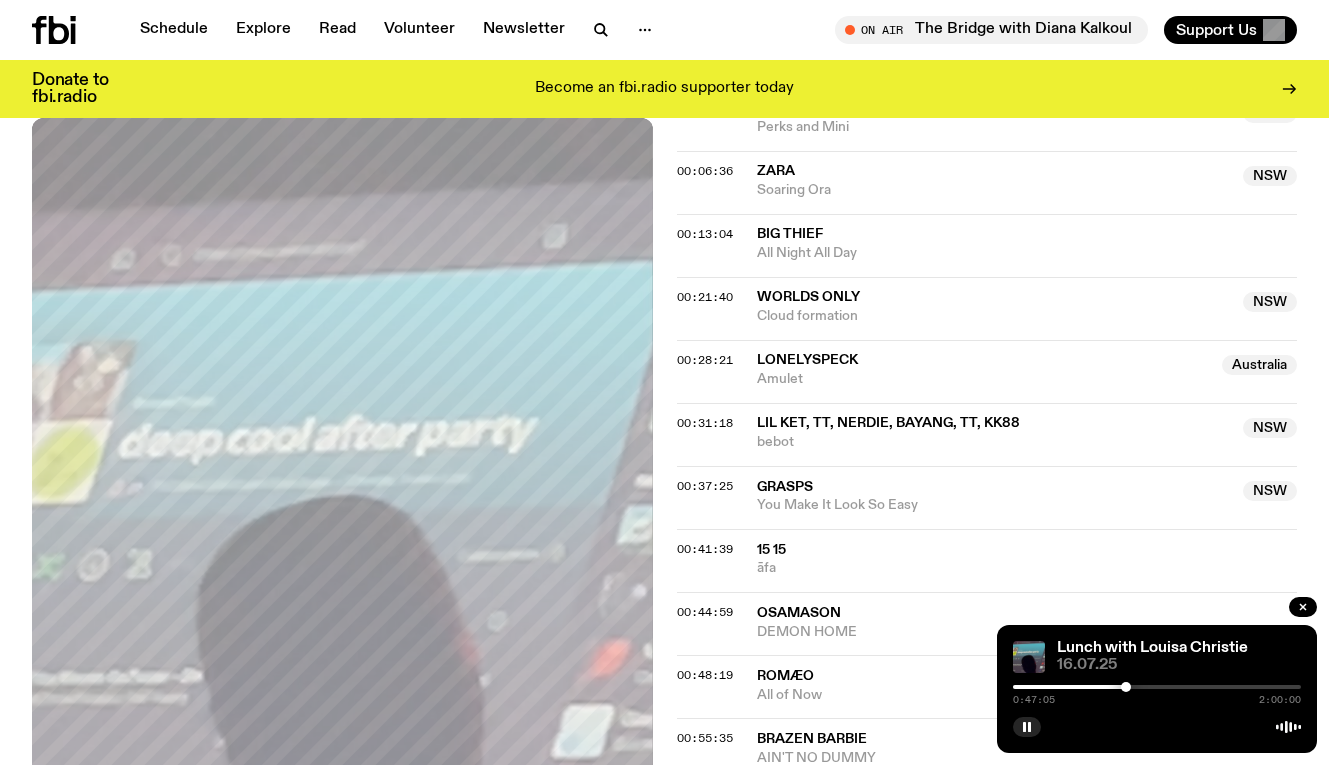 click at bounding box center (1126, 687) 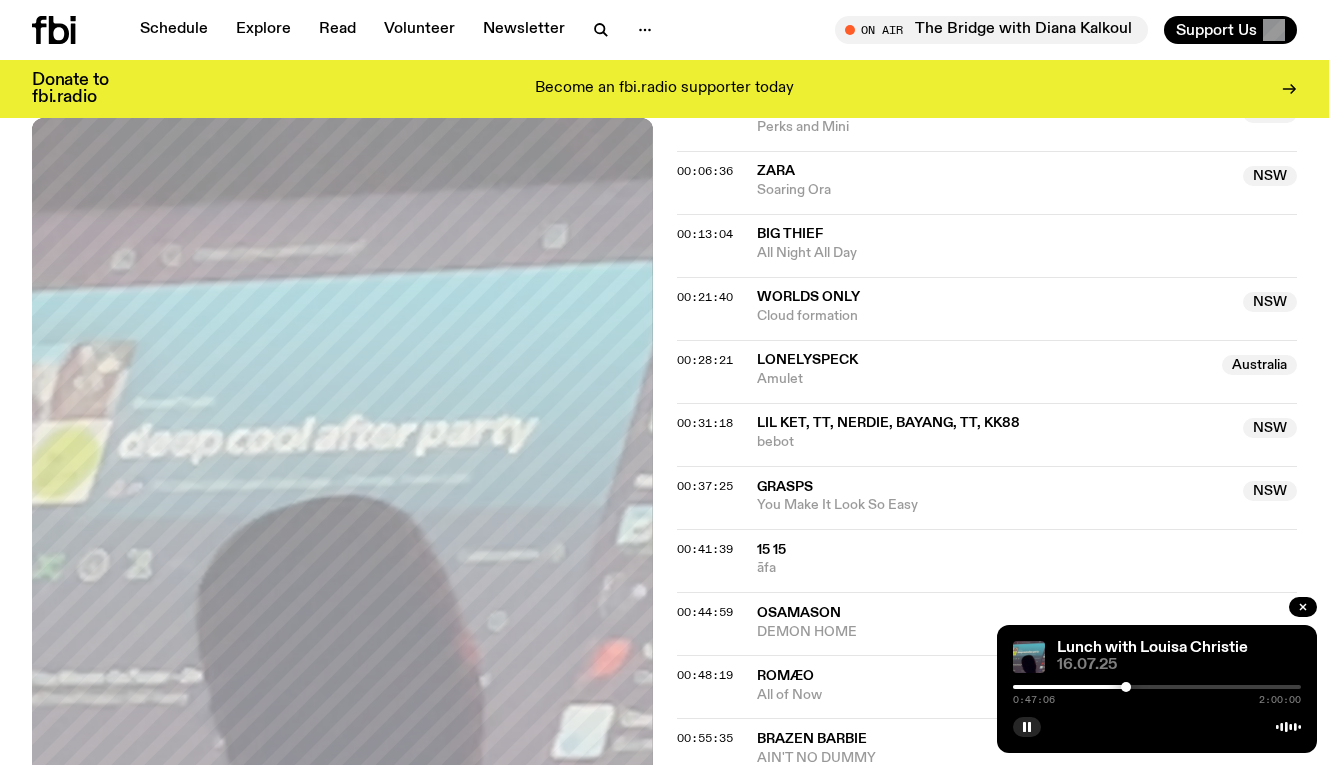click at bounding box center (1126, 687) 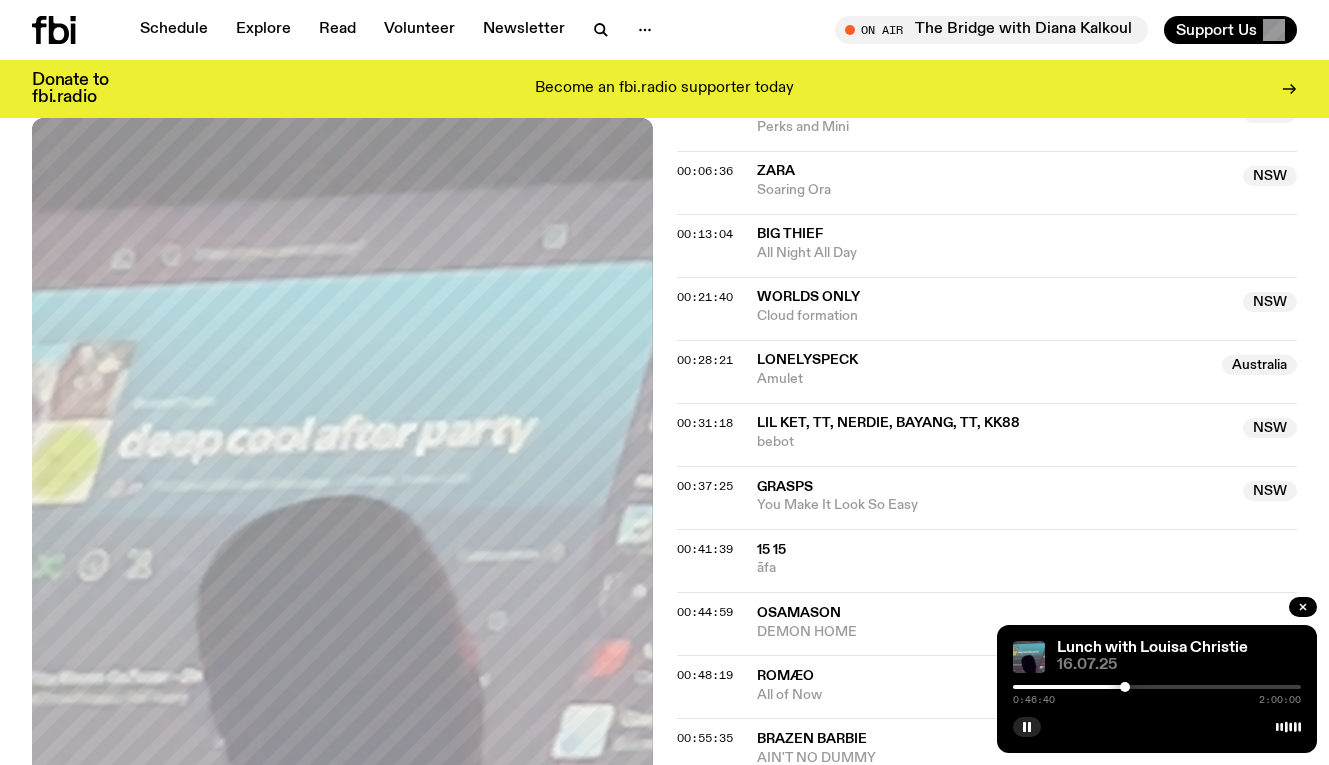 click at bounding box center (1125, 687) 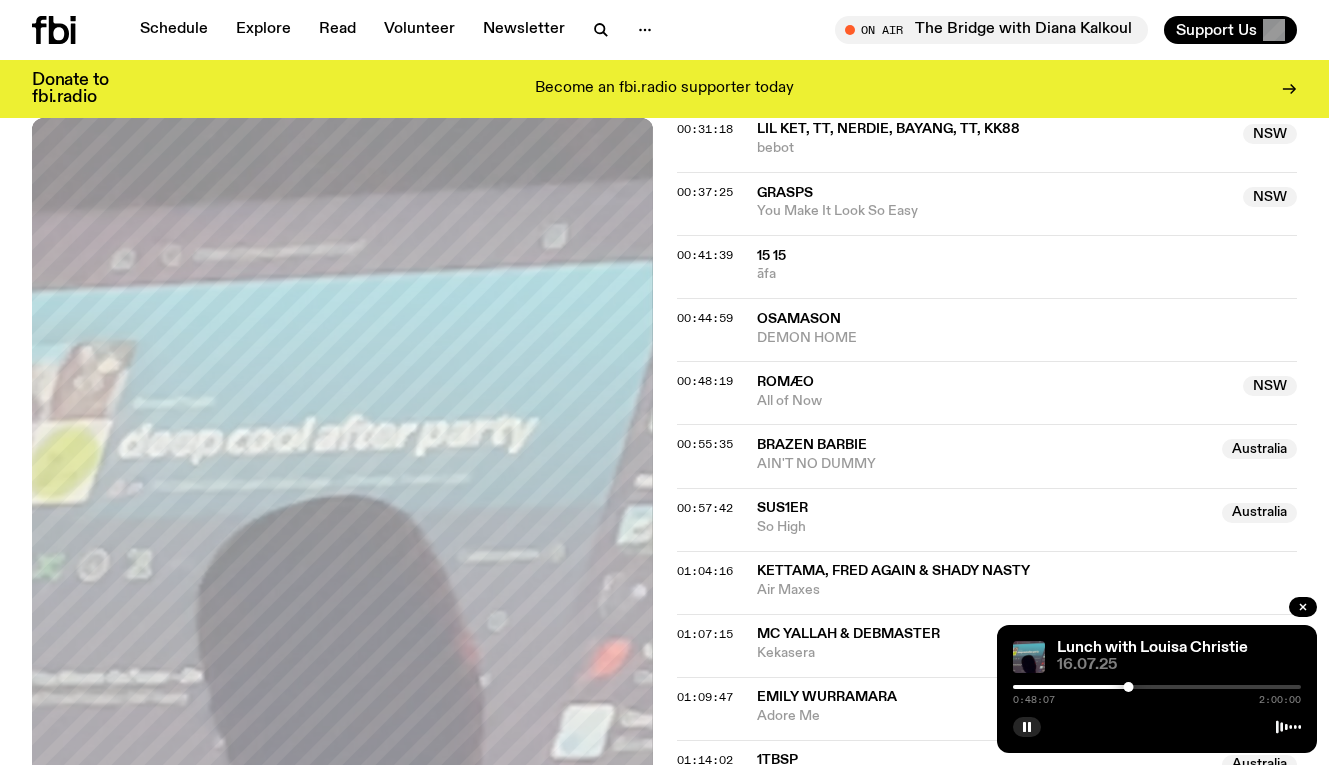 scroll, scrollTop: 1148, scrollLeft: 0, axis: vertical 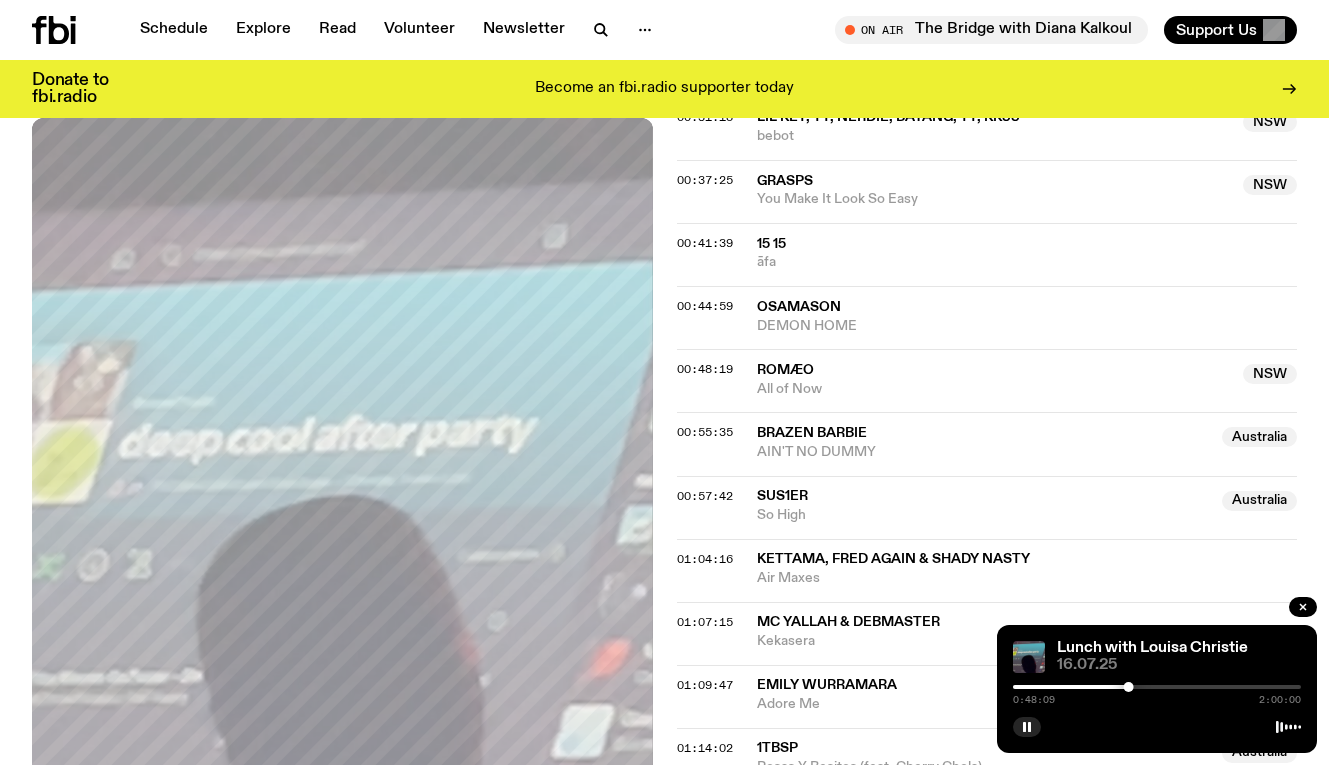 click at bounding box center (1157, 687) 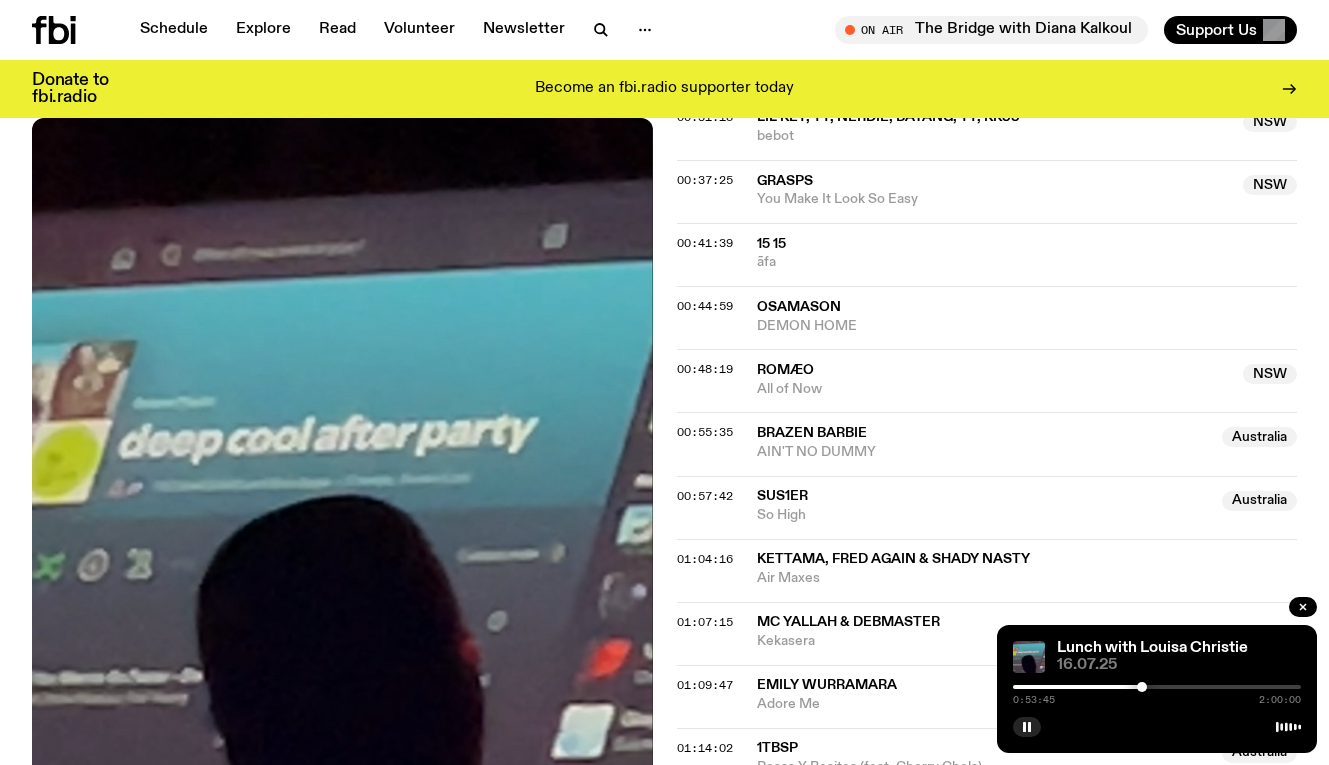 click at bounding box center (1157, 687) 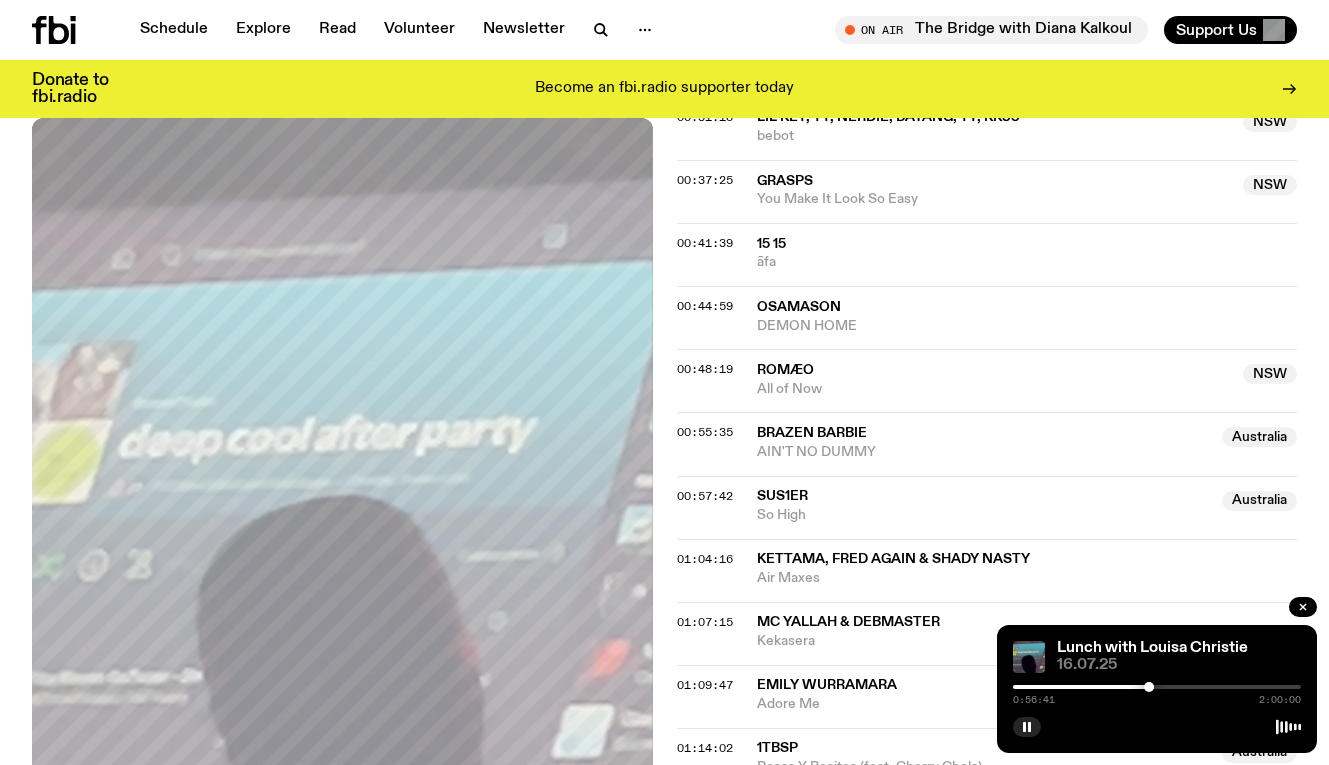click at bounding box center [1157, 687] 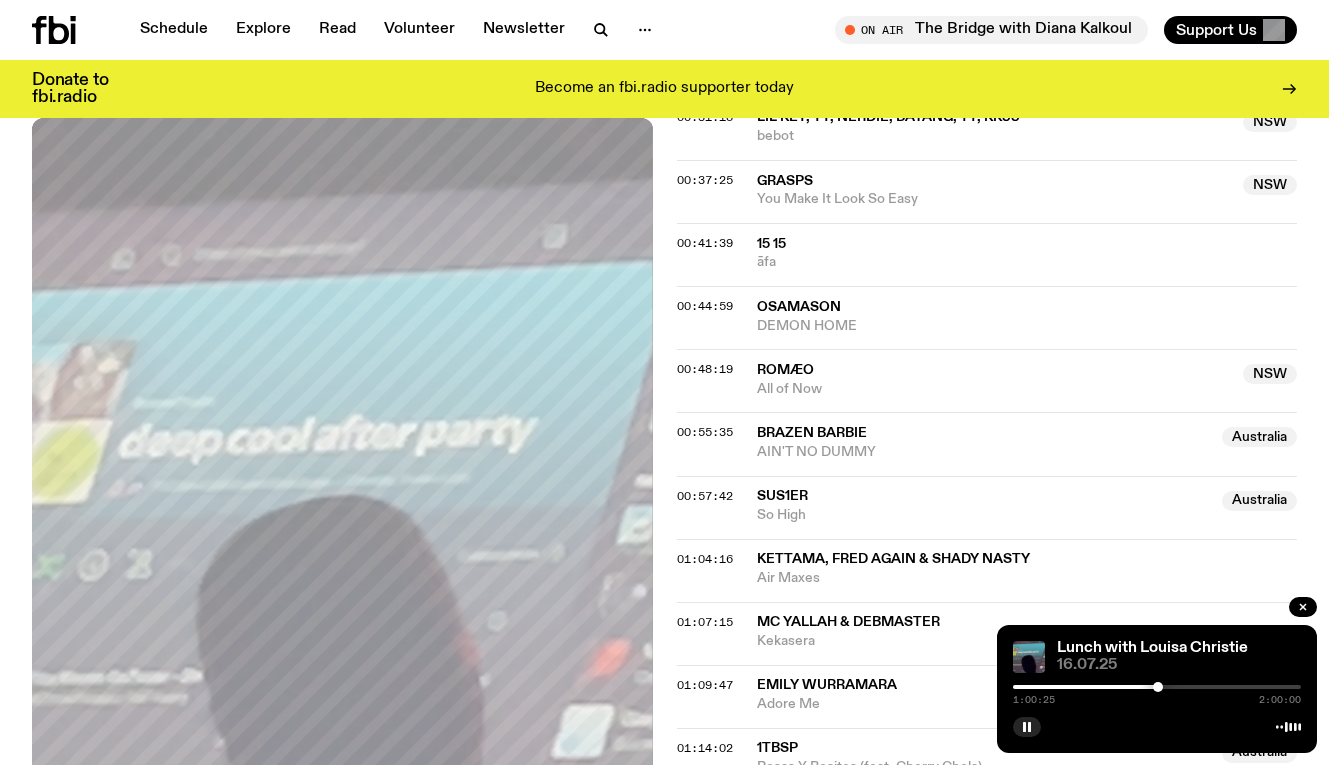 click at bounding box center [1158, 687] 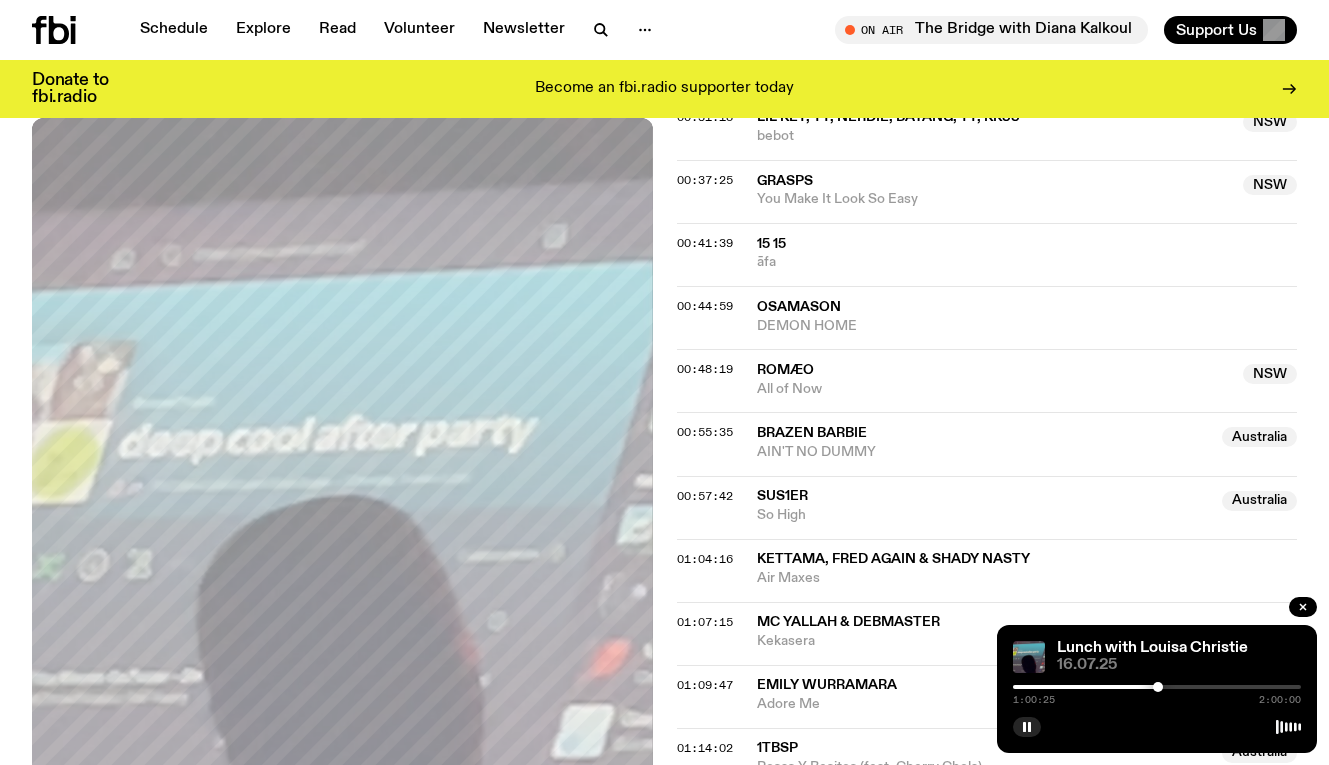 click at bounding box center (1157, 687) 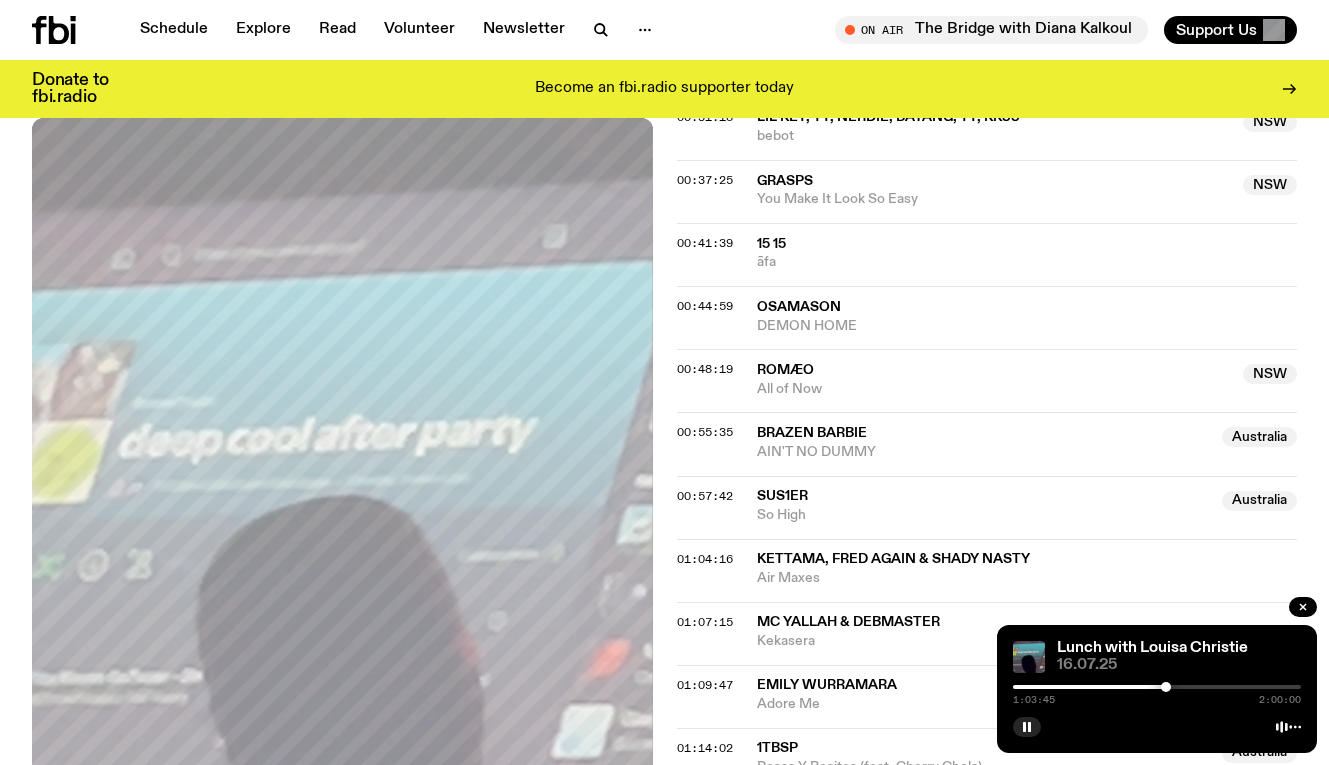 click at bounding box center [1166, 687] 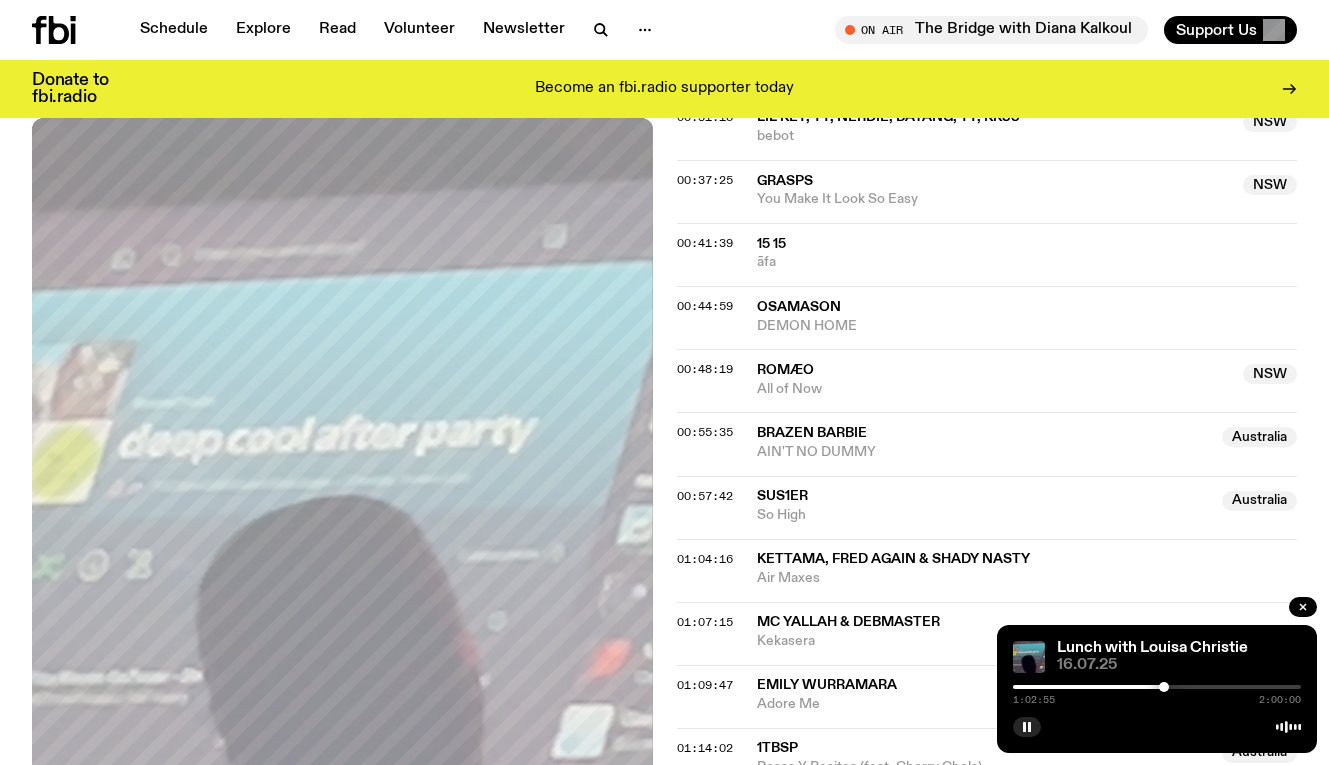 click at bounding box center (1164, 687) 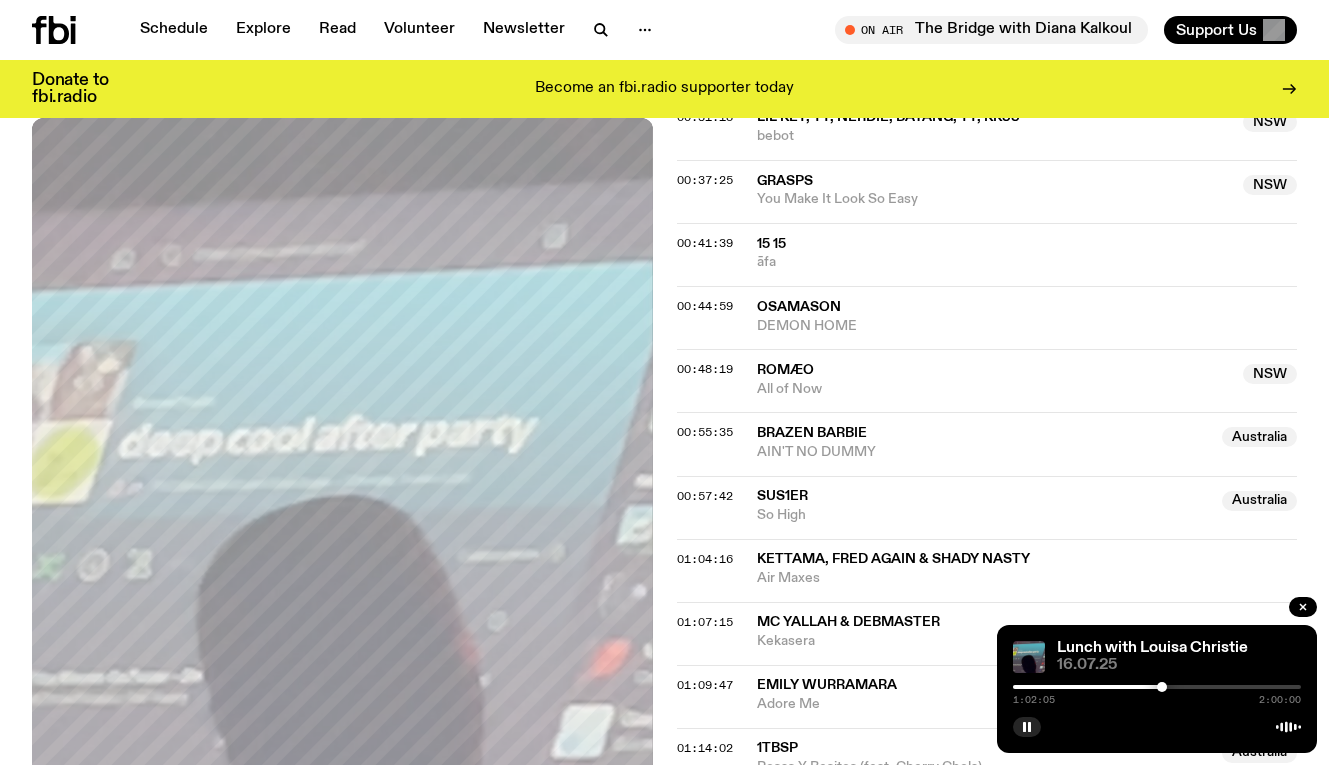 click at bounding box center [1162, 687] 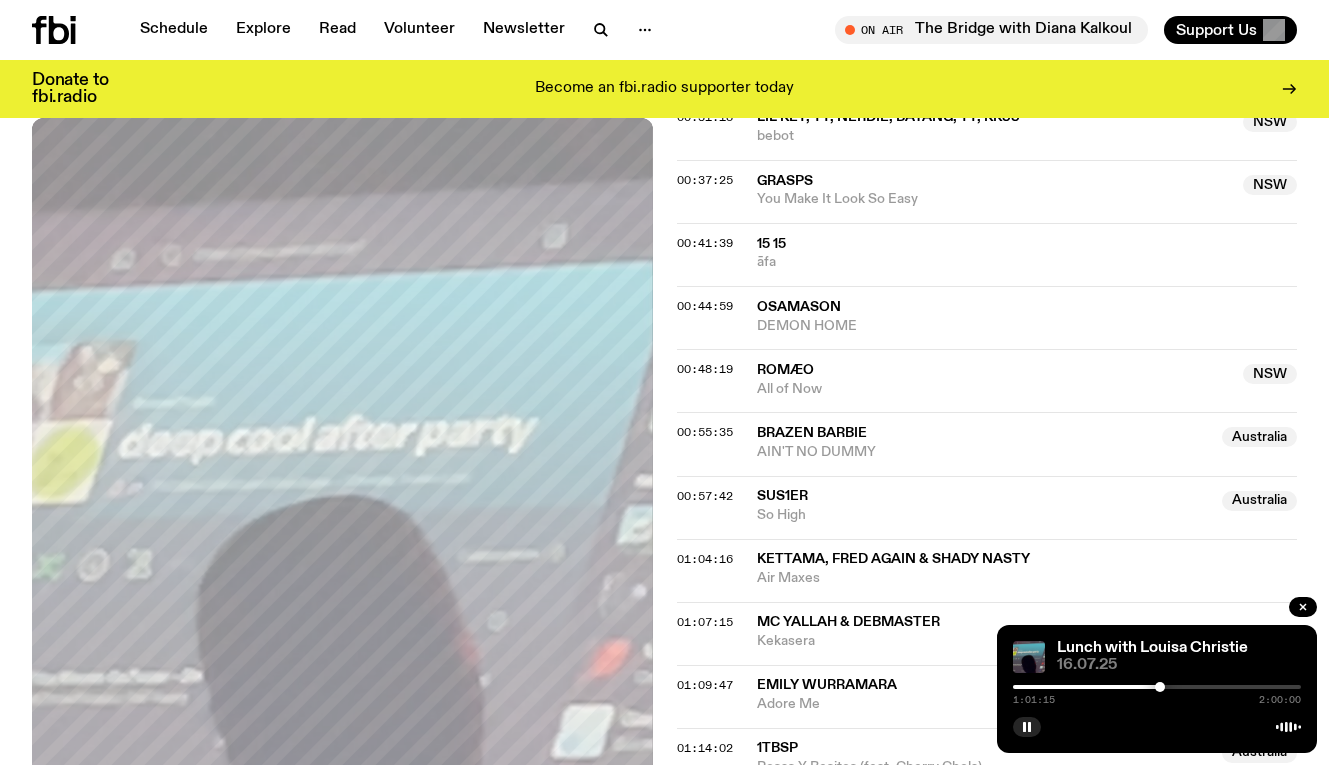 click at bounding box center (1160, 687) 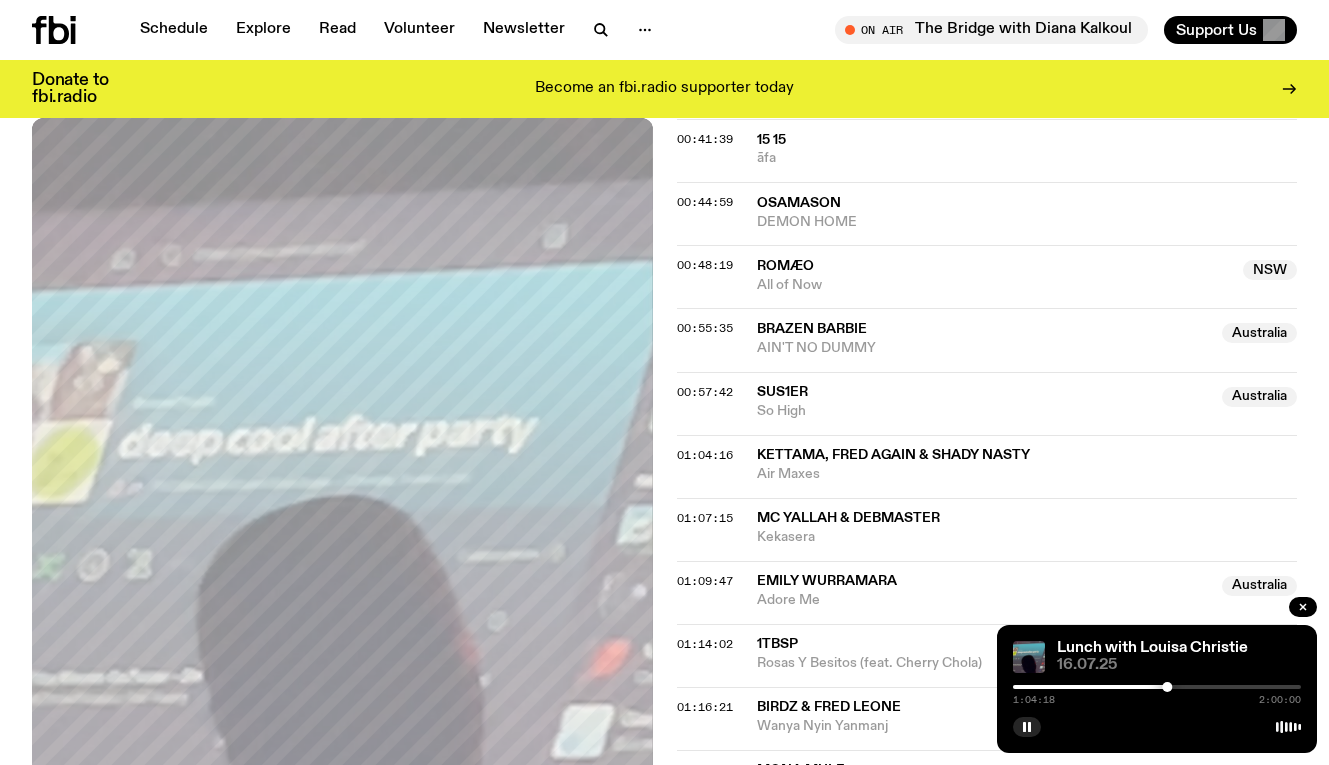 scroll, scrollTop: 1251, scrollLeft: 0, axis: vertical 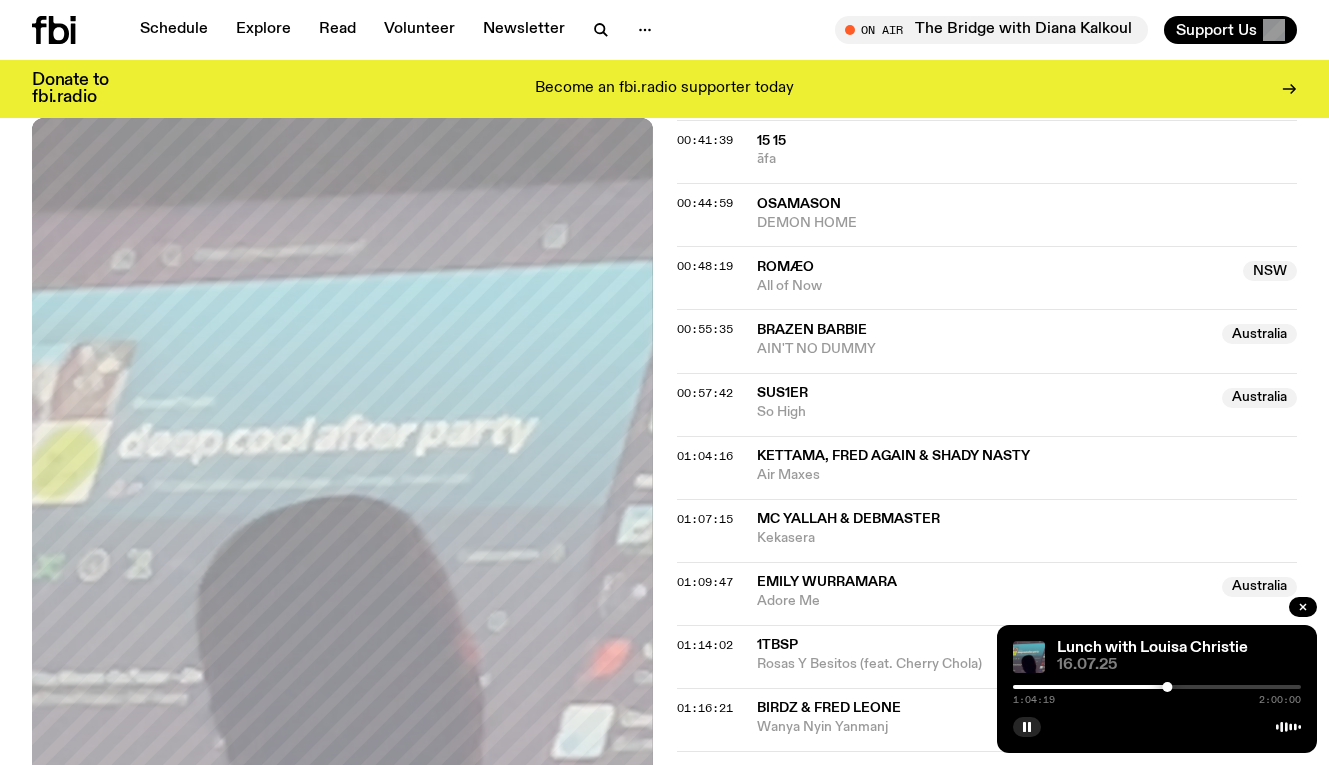 click on "1:04:19 2:00:00" at bounding box center (1157, 693) 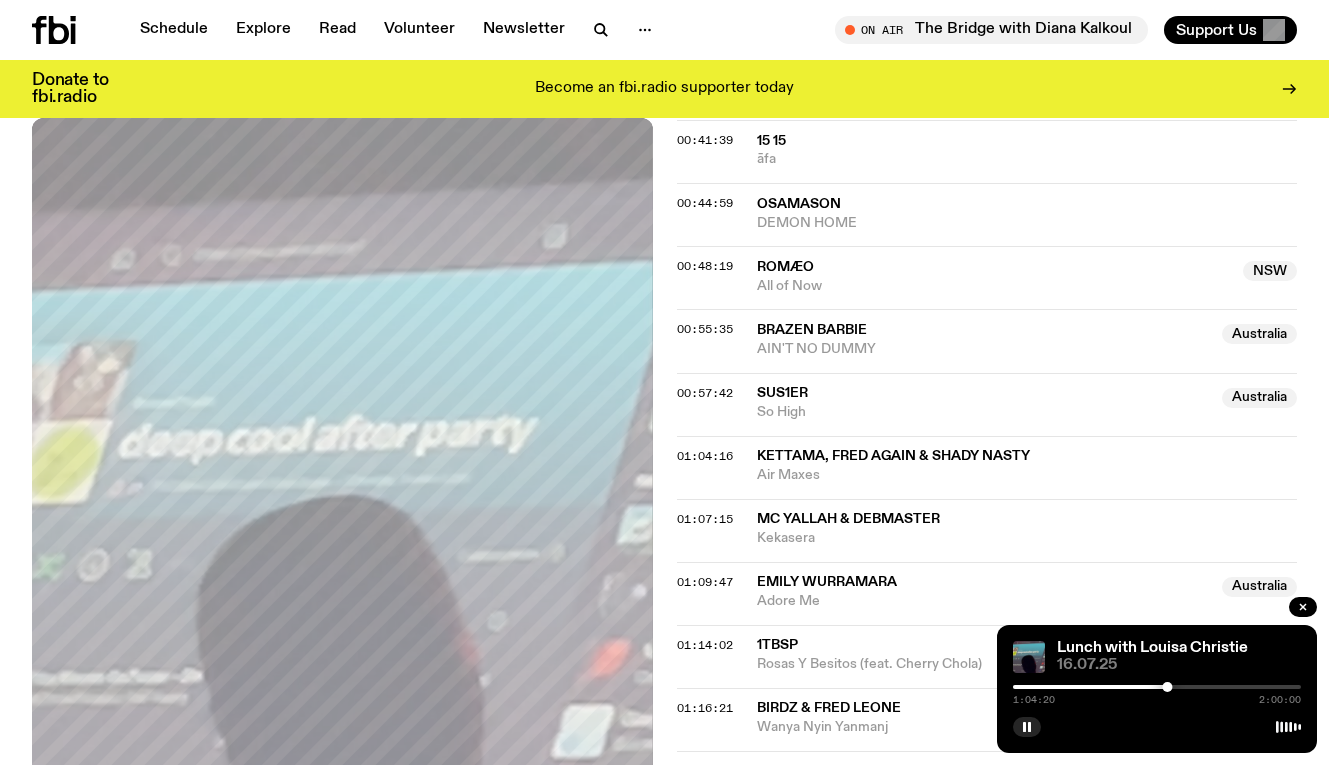 click on "1:04:20 2:00:00" at bounding box center [1157, 693] 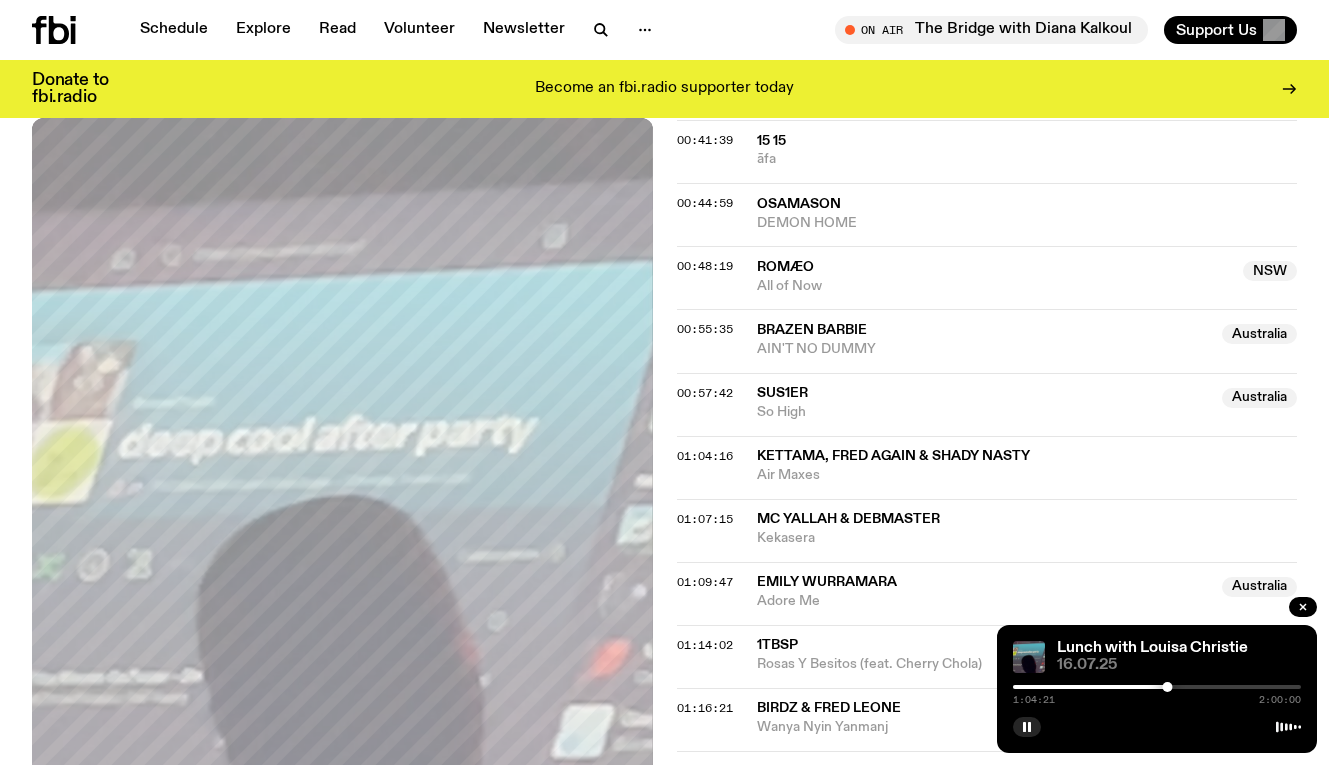 click on "1:04:21 2:00:00" at bounding box center [1157, 693] 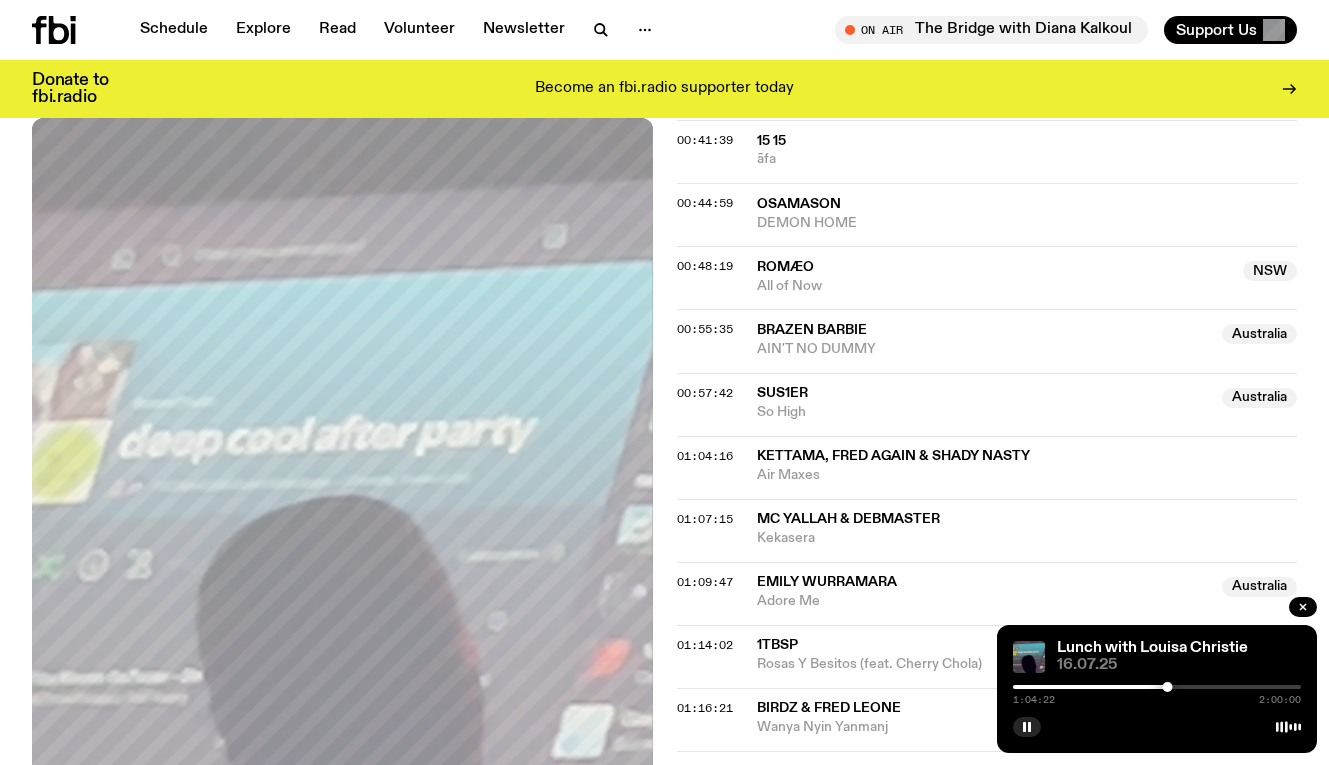click at bounding box center (1157, 687) 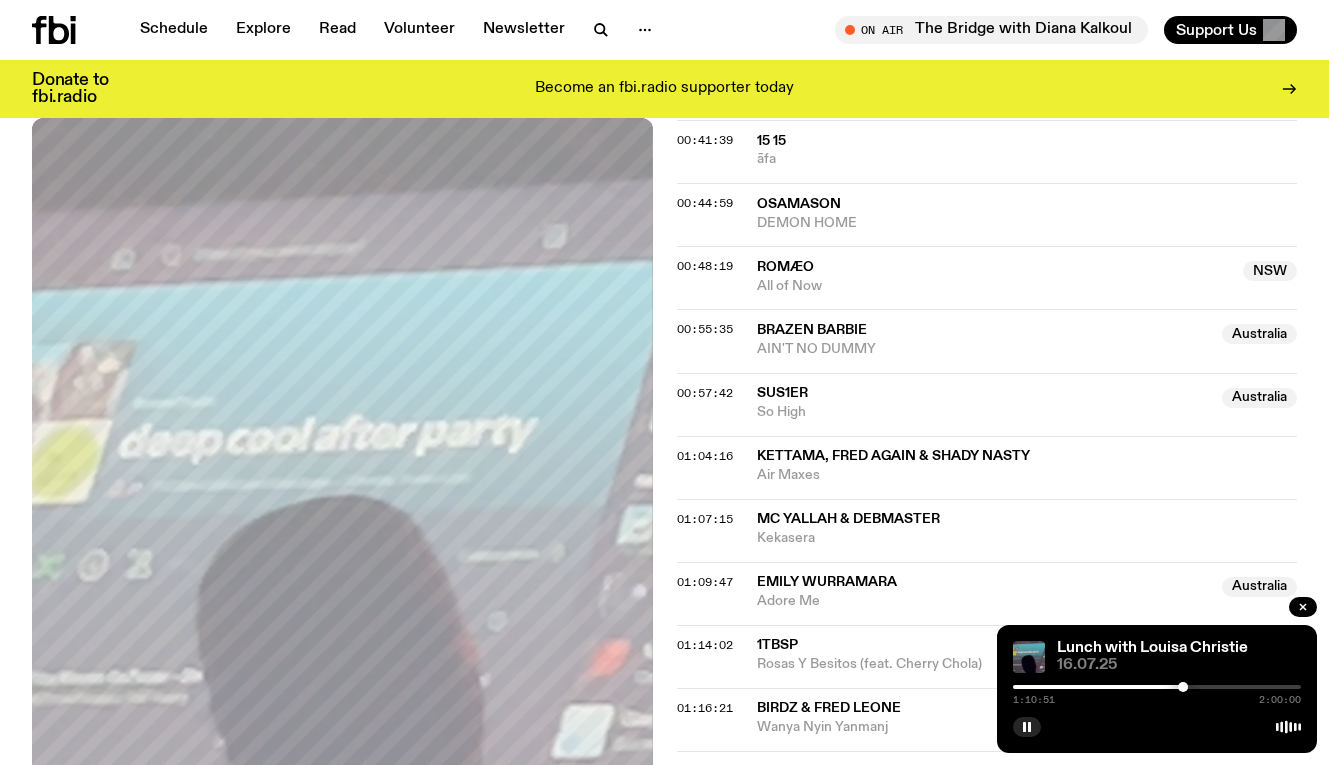 click at bounding box center (1157, 687) 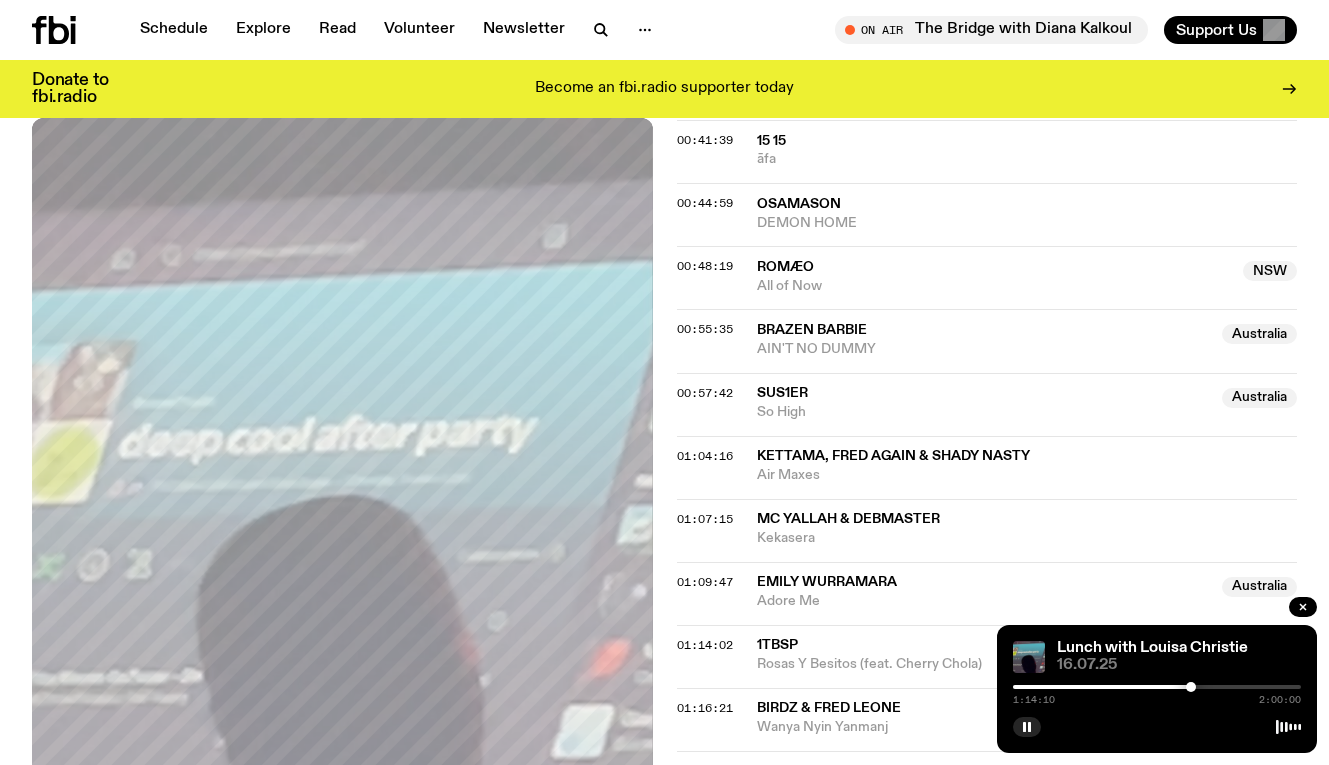 click at bounding box center (1191, 687) 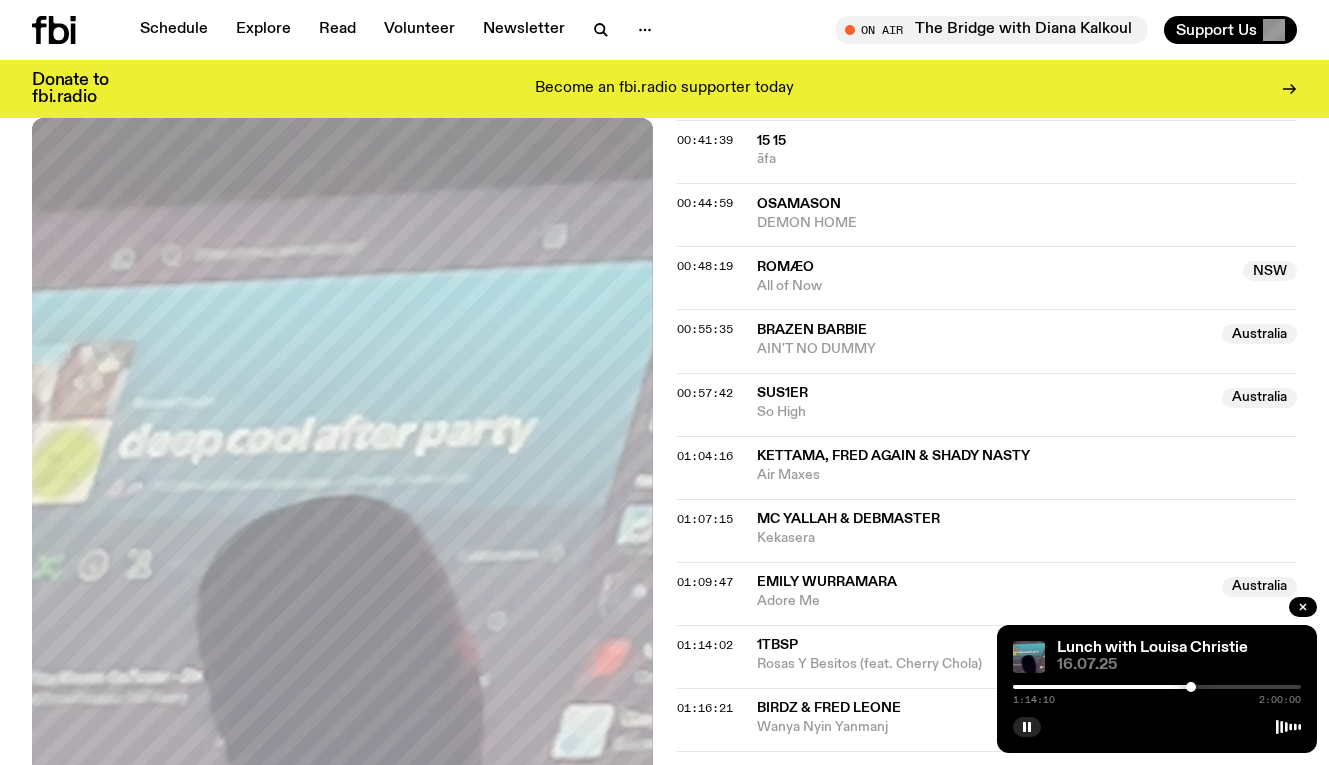 click at bounding box center (1191, 687) 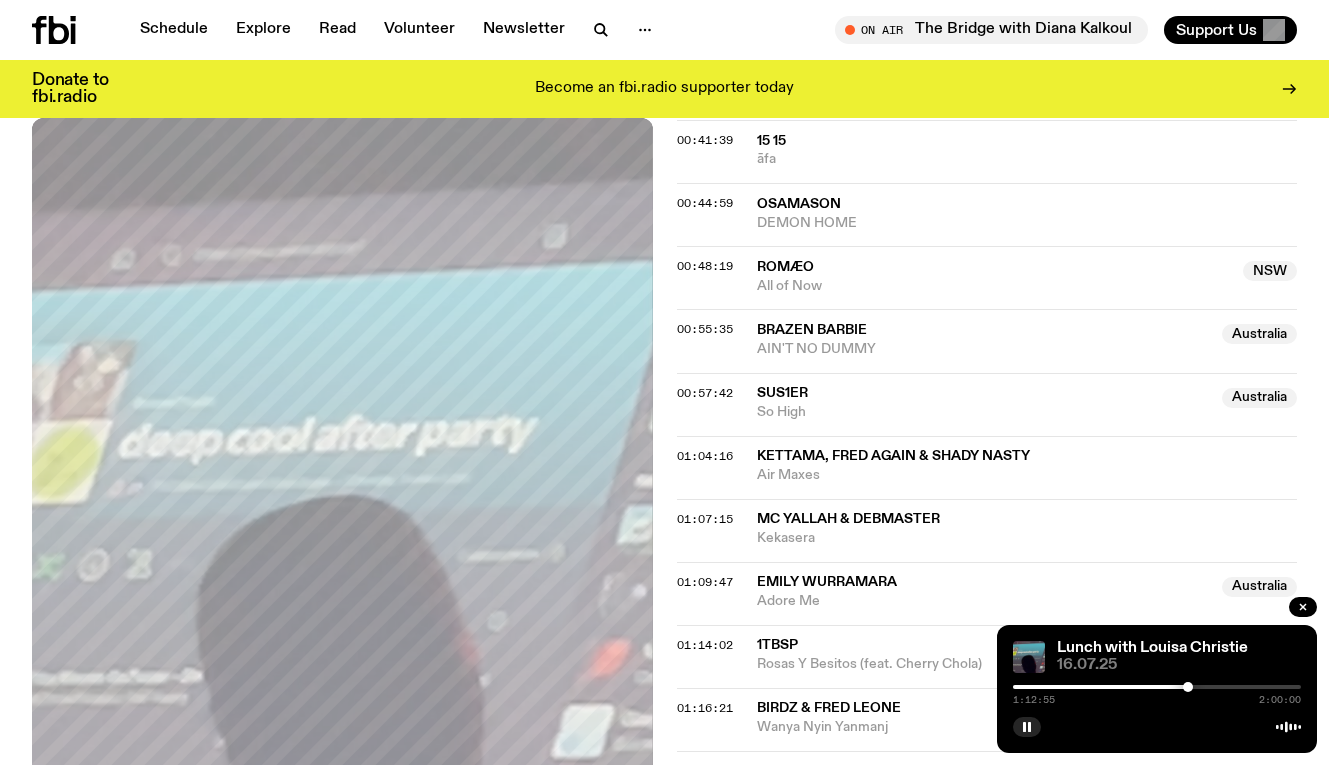 click at bounding box center (1188, 687) 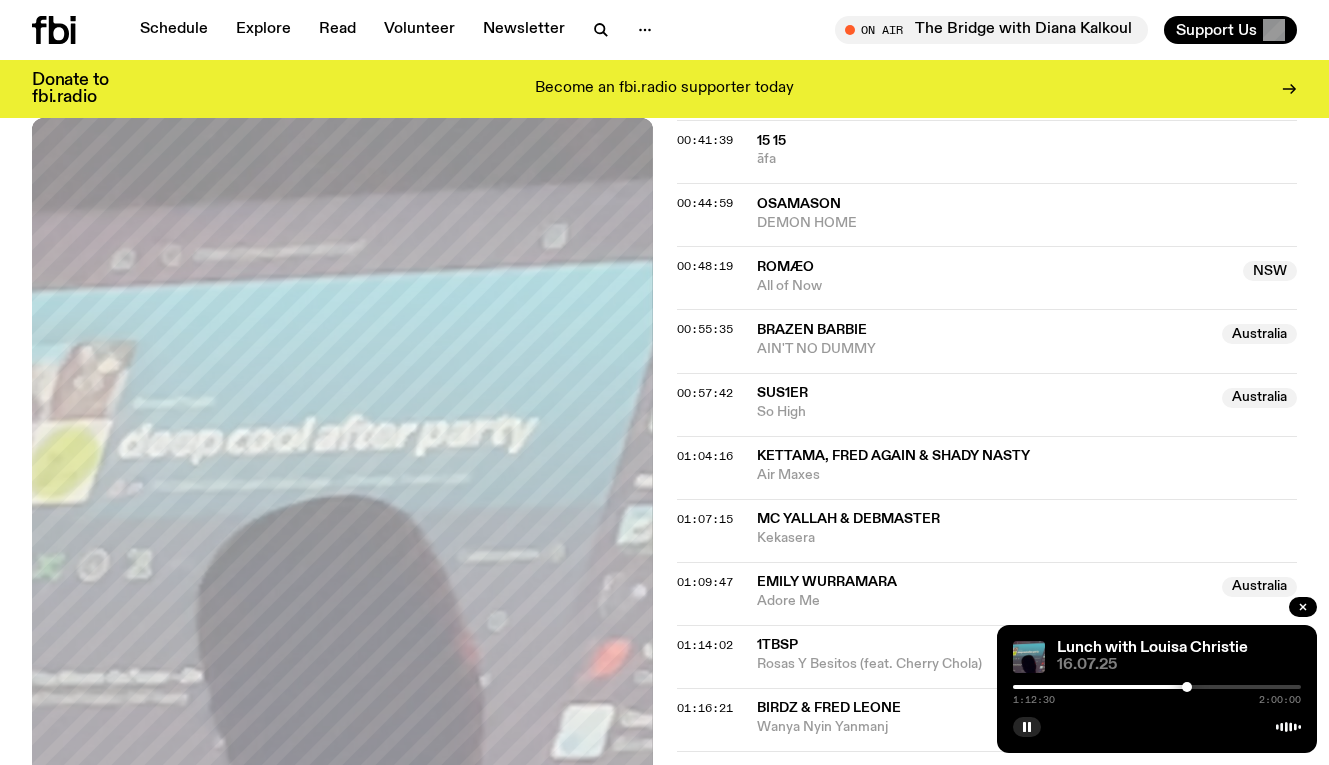 click at bounding box center (1187, 687) 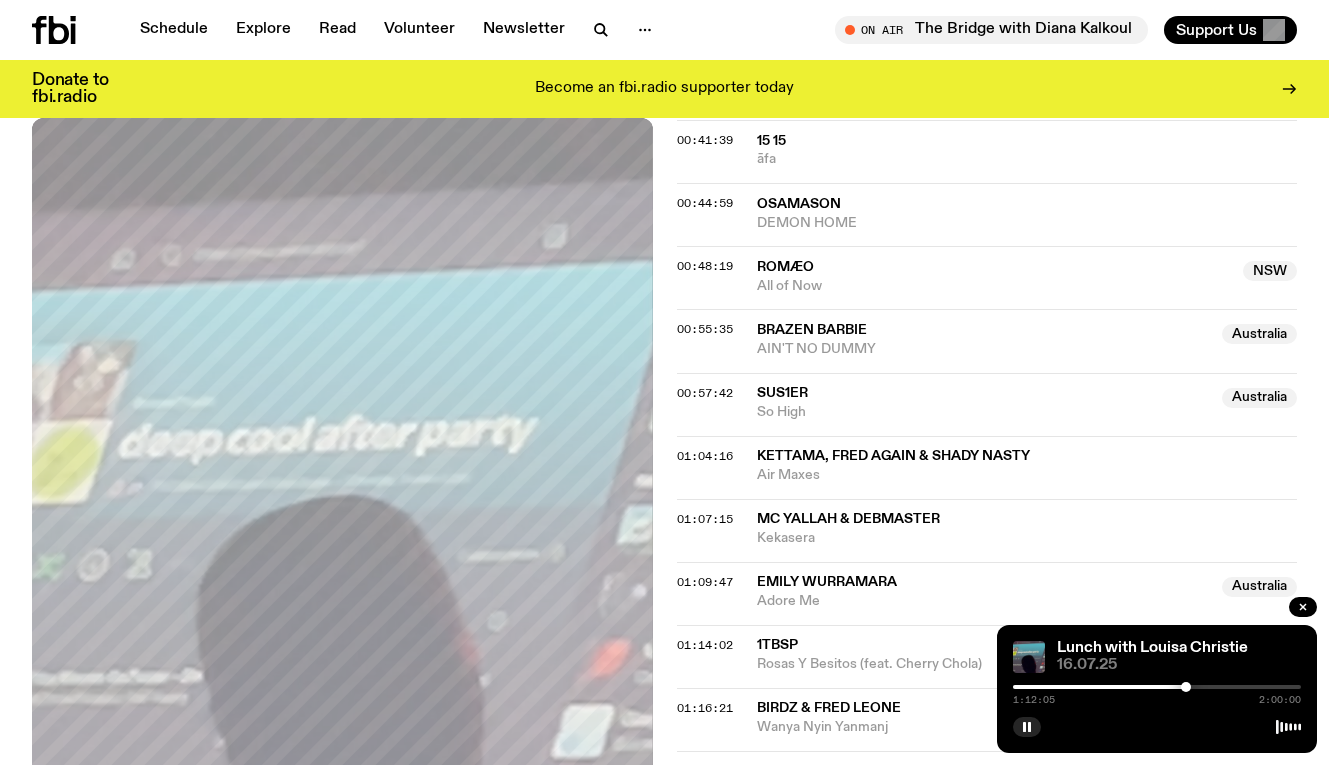 click at bounding box center [1186, 687] 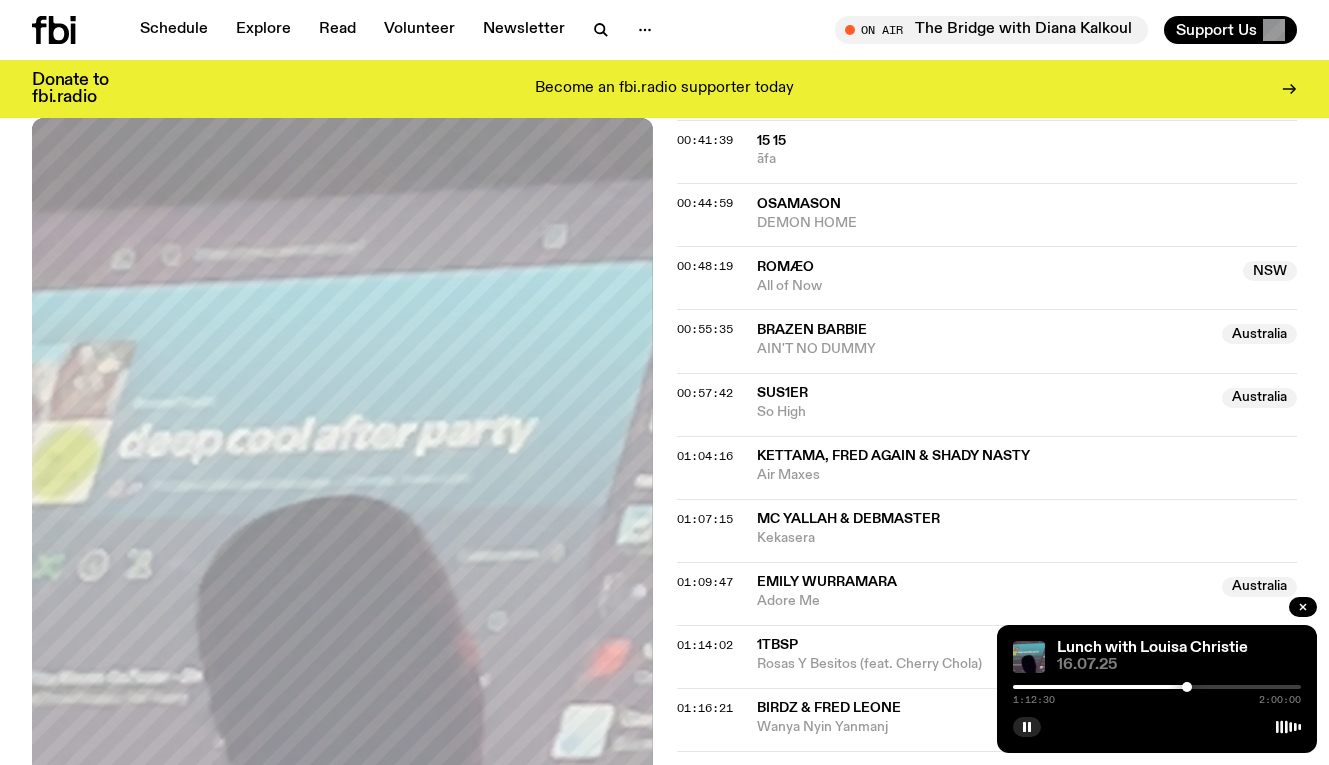 click at bounding box center (1187, 687) 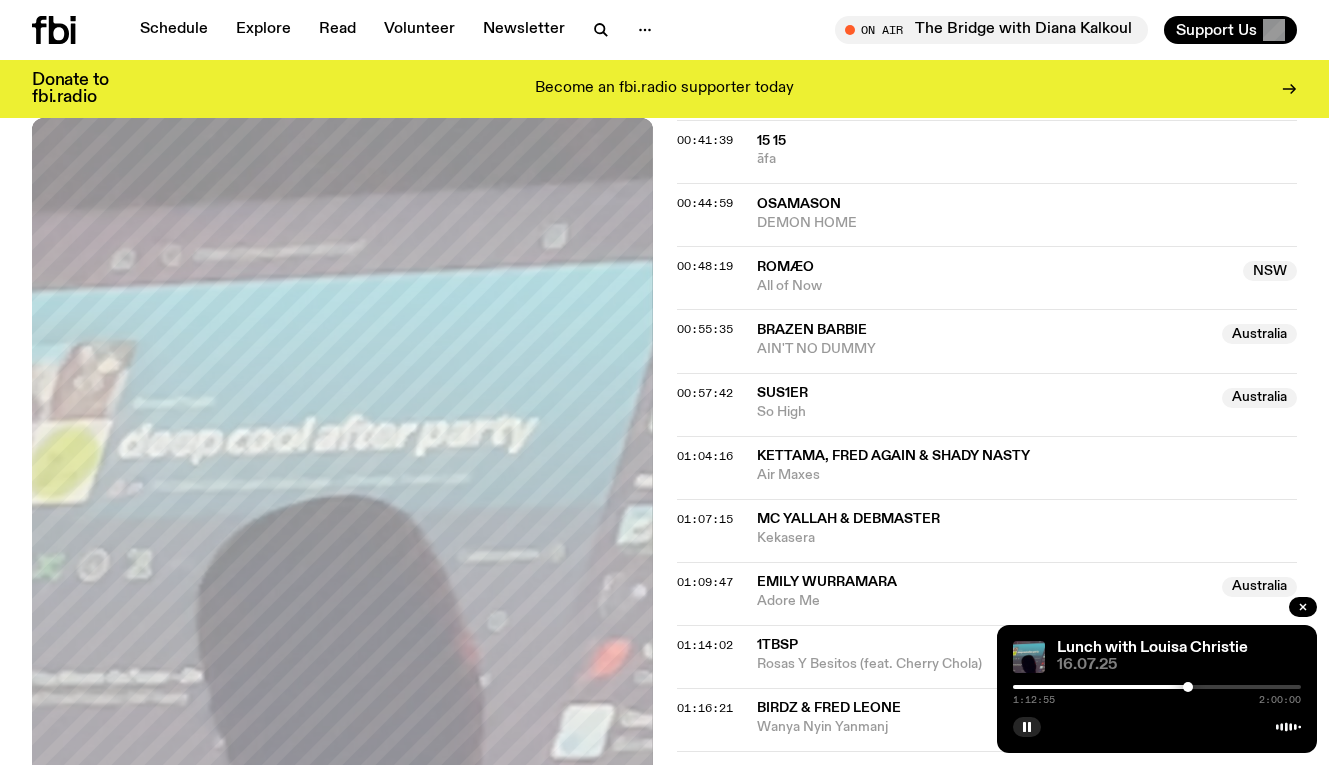 click at bounding box center [1188, 687] 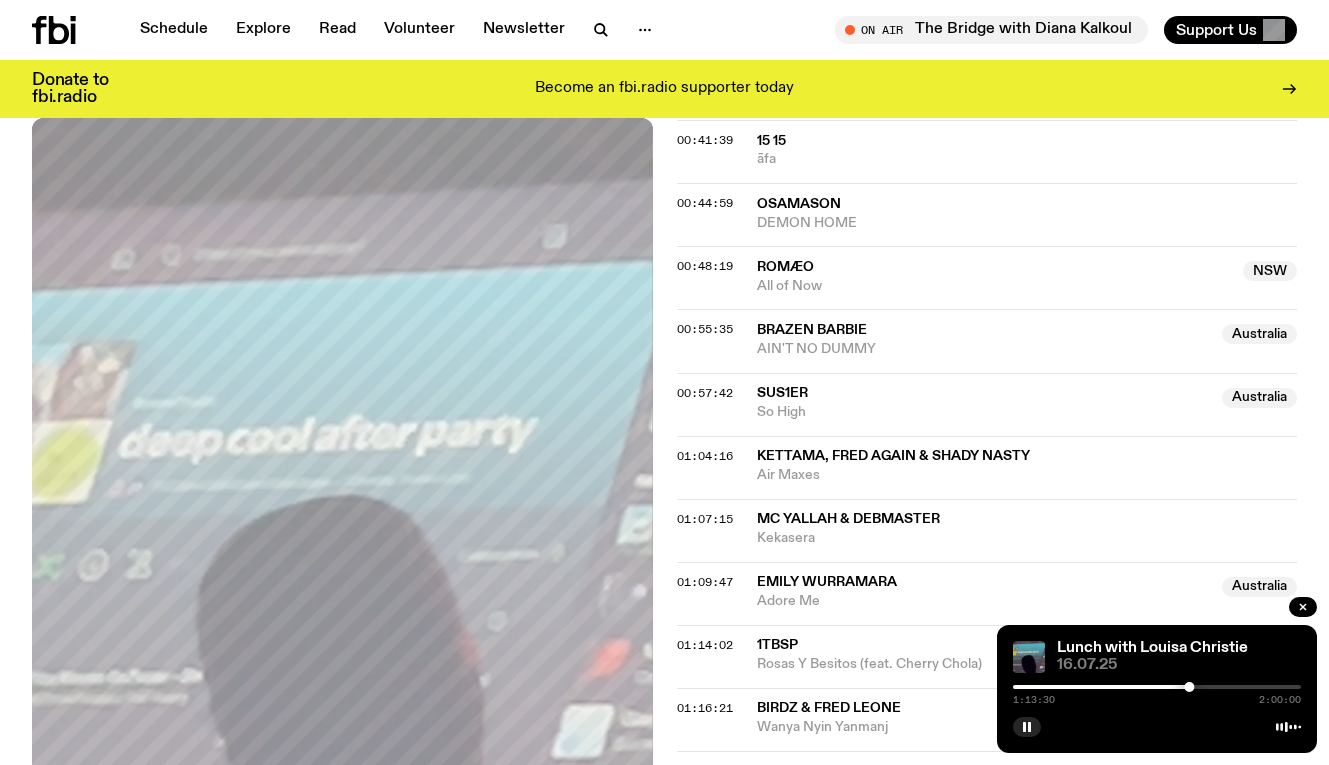 click at bounding box center [1157, 687] 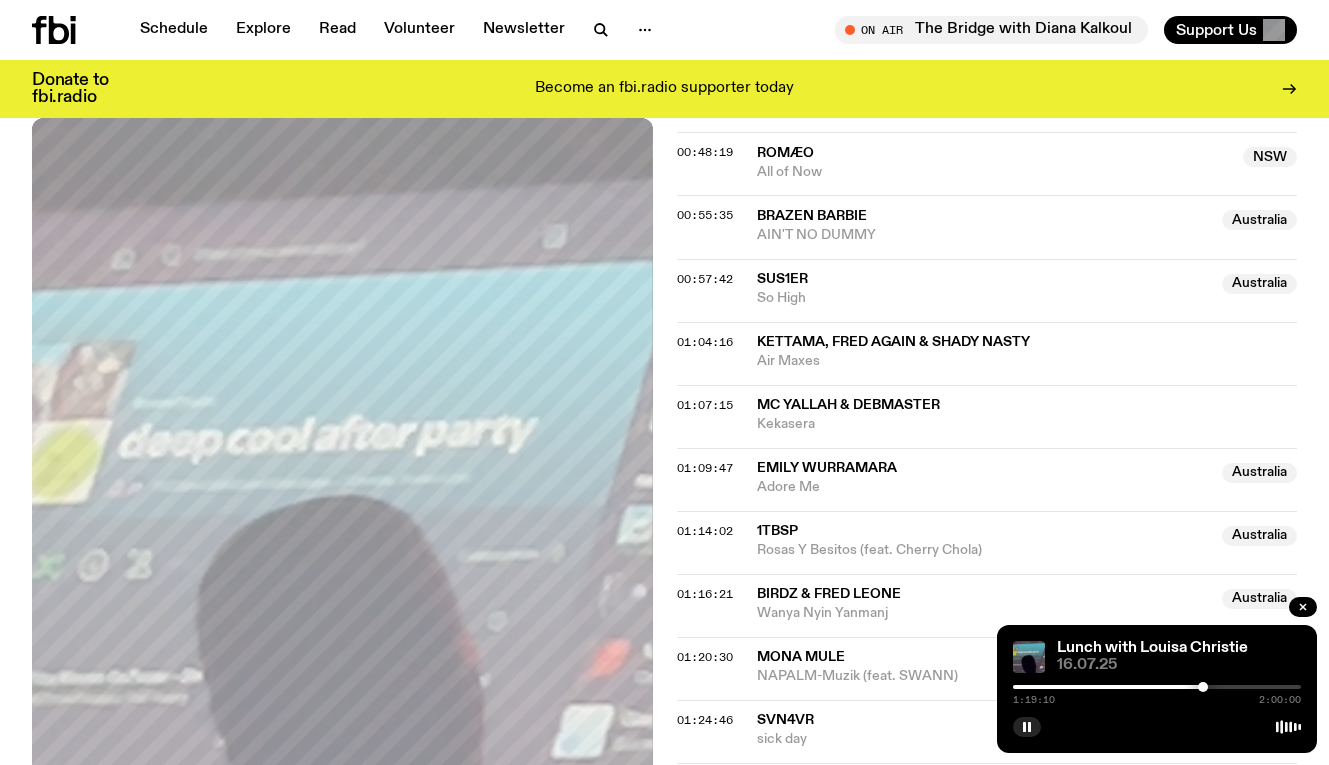 scroll, scrollTop: 1367, scrollLeft: 0, axis: vertical 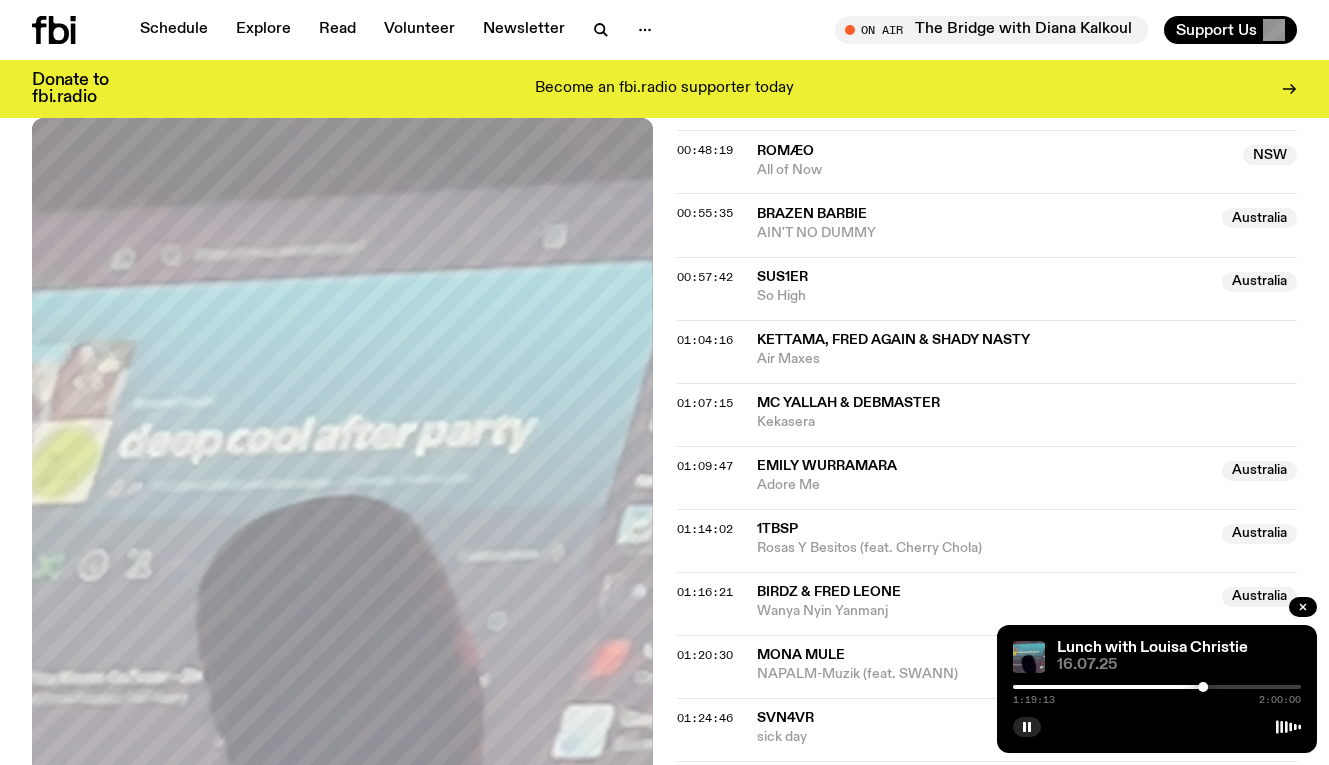 click on "1:19:13 2:00:00" at bounding box center (1157, 693) 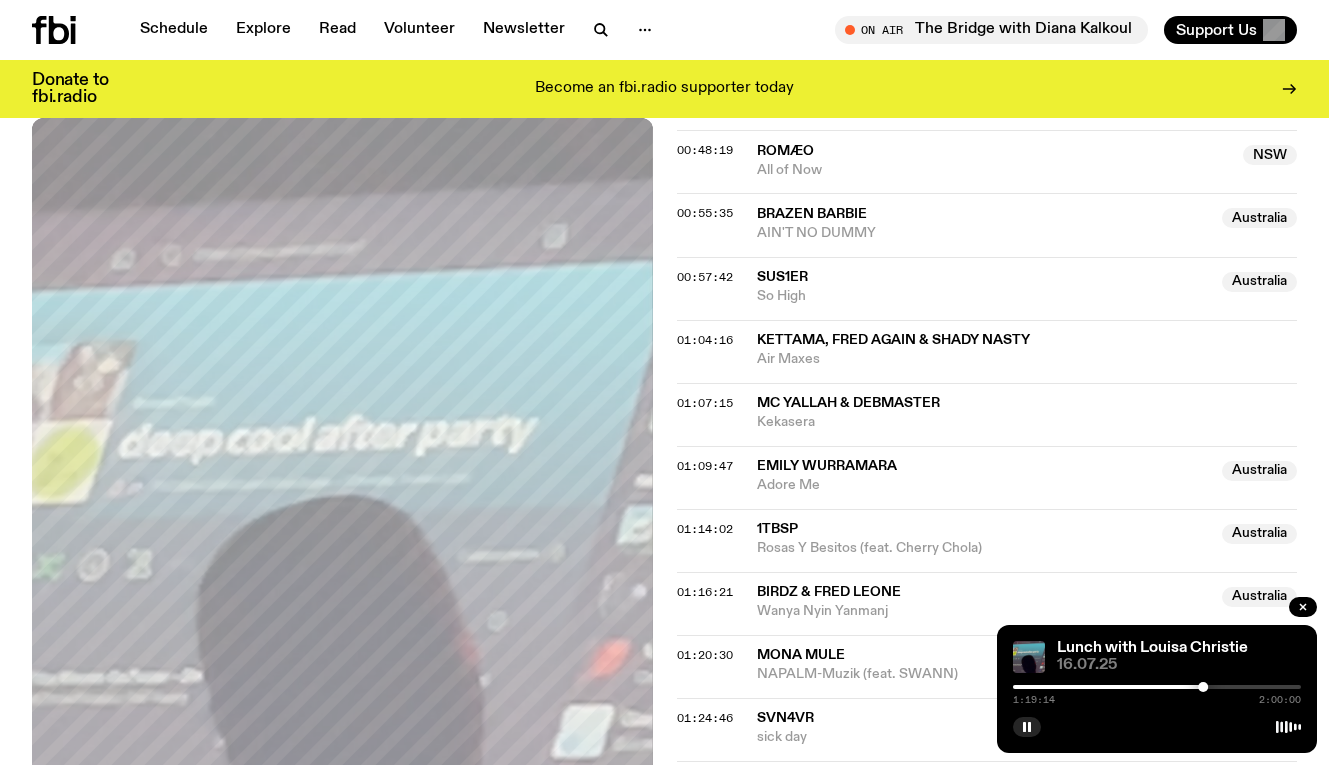 click at bounding box center [1157, 687] 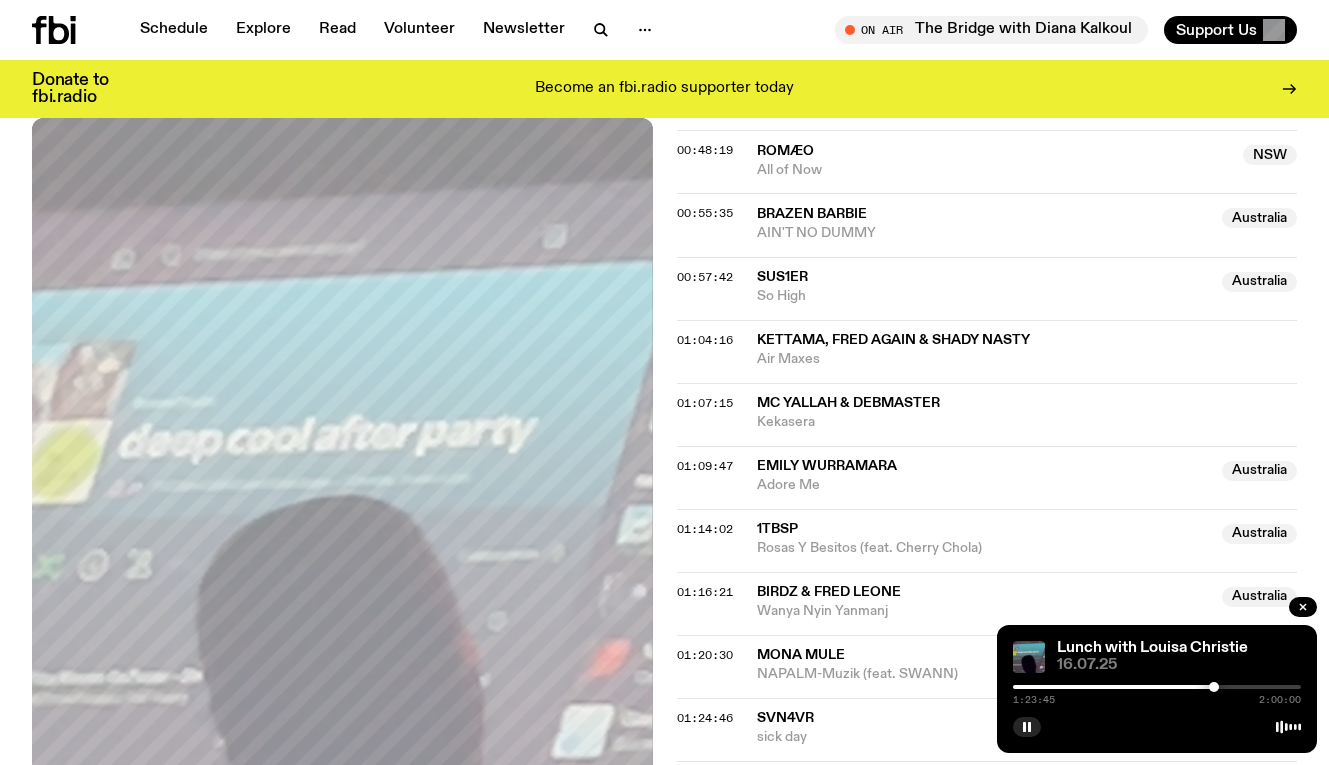 click at bounding box center (1214, 687) 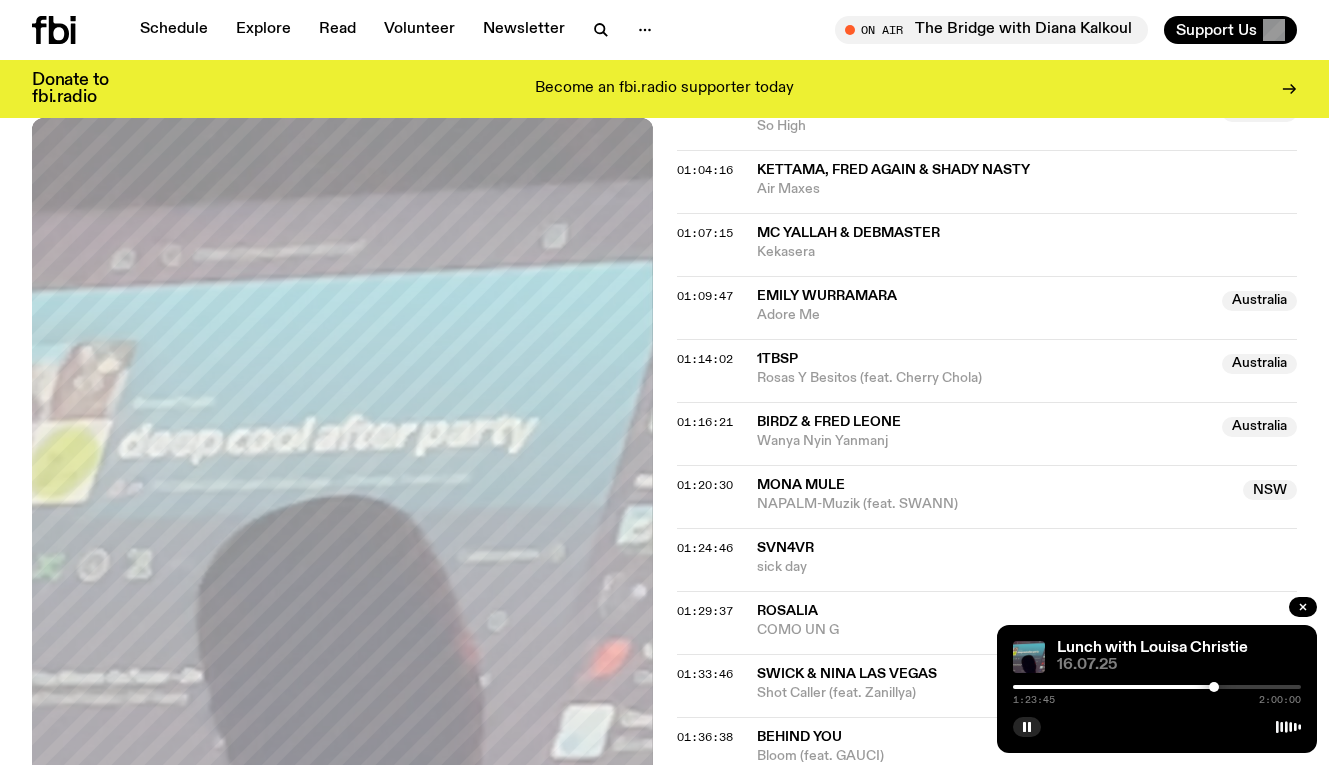 scroll, scrollTop: 1538, scrollLeft: 0, axis: vertical 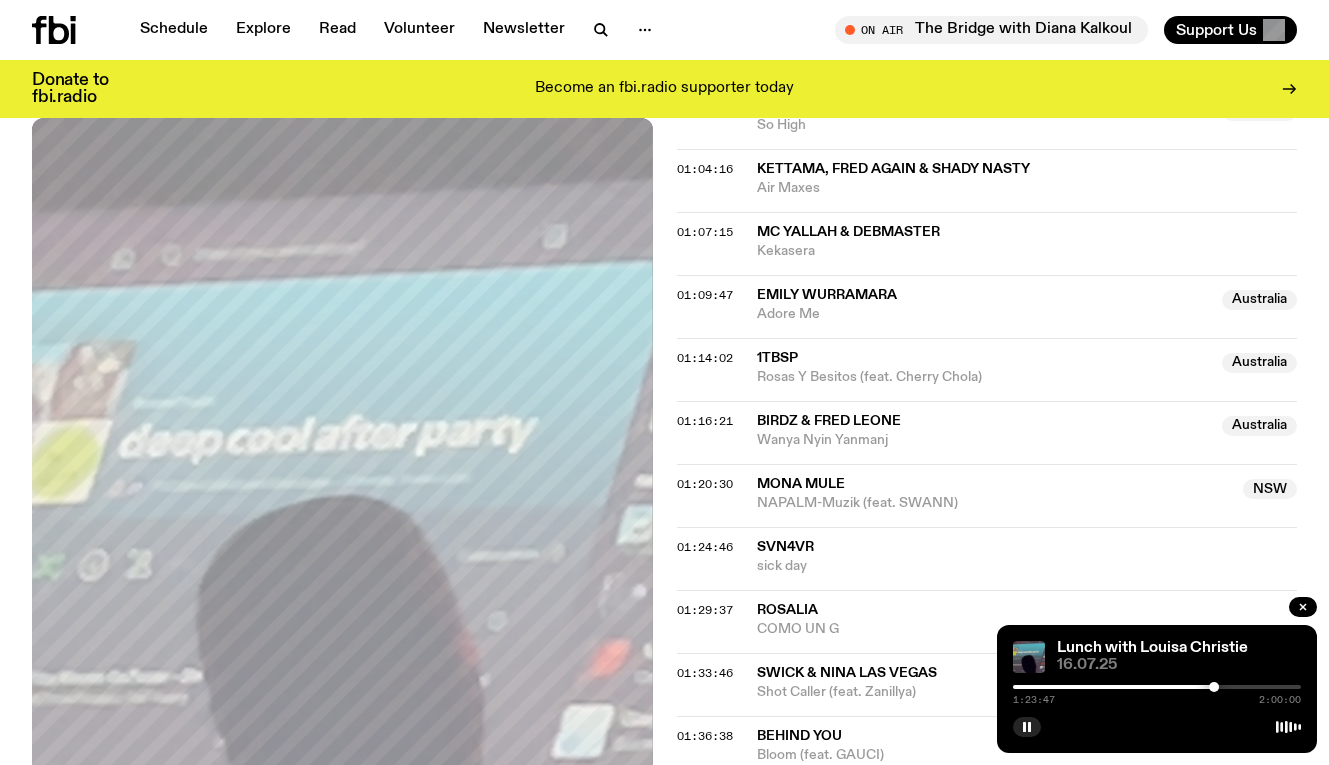 click at bounding box center [1157, 687] 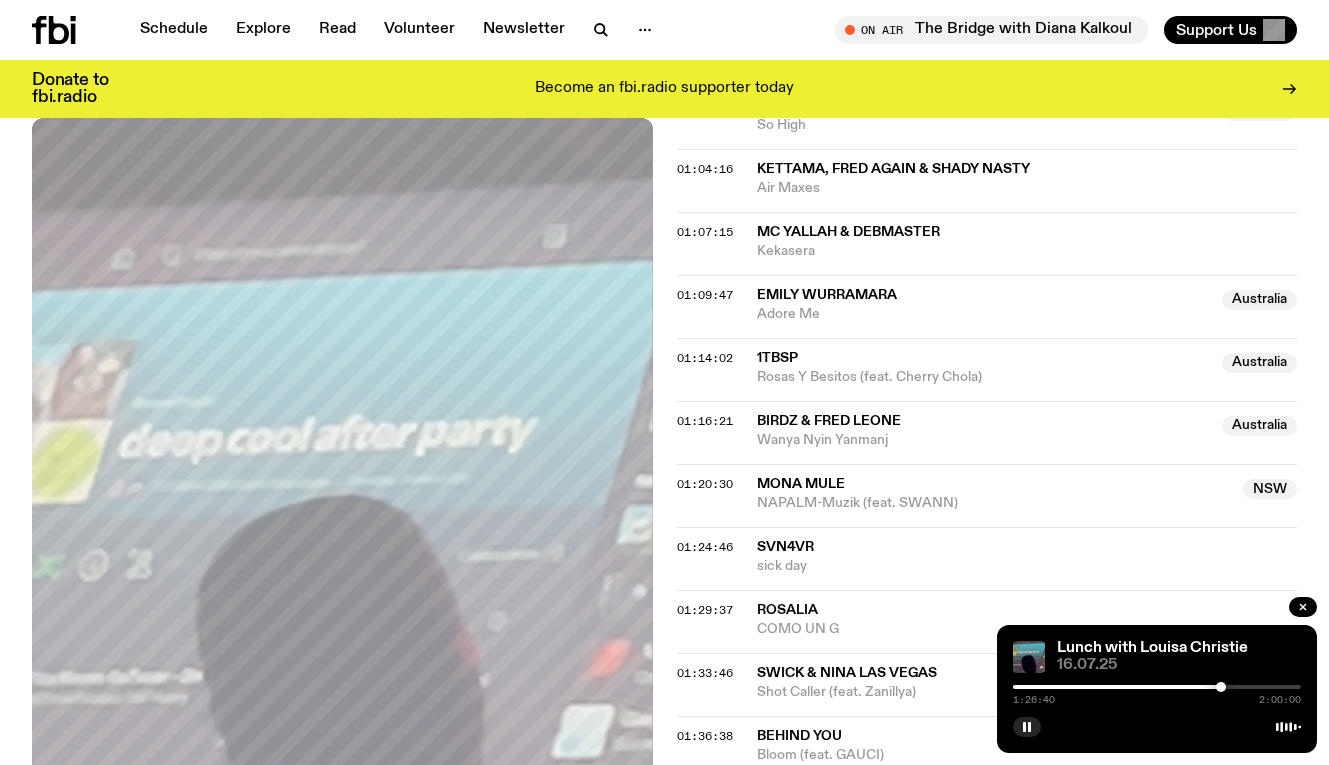 click at bounding box center (1221, 687) 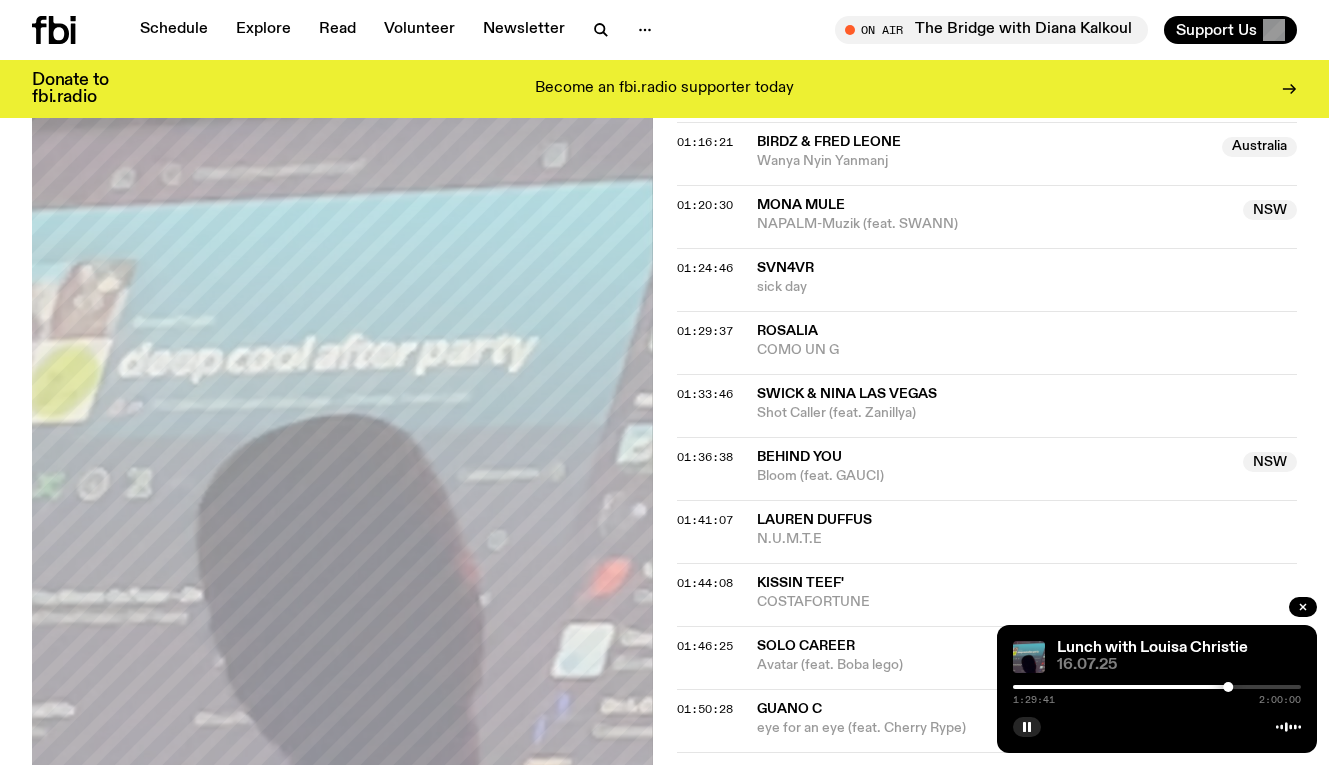 scroll, scrollTop: 1820, scrollLeft: 0, axis: vertical 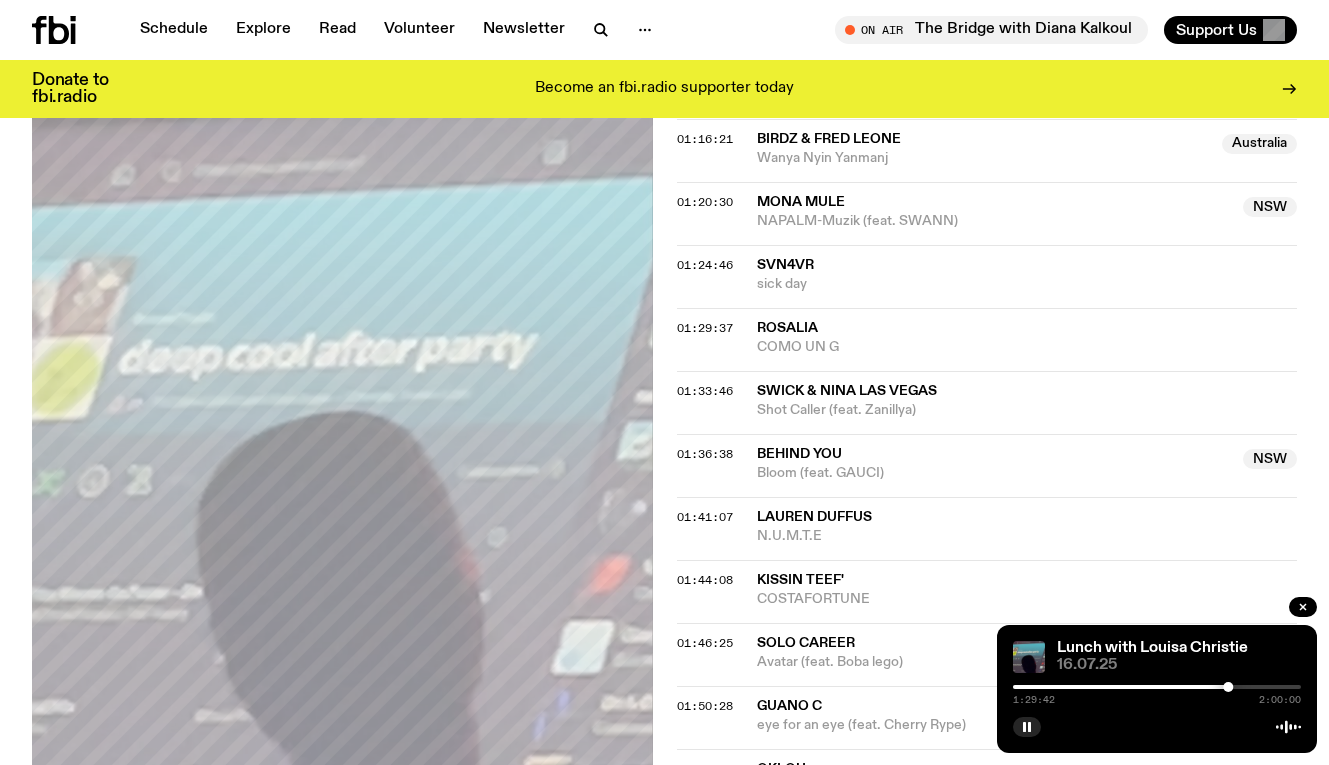 click at bounding box center [1157, 687] 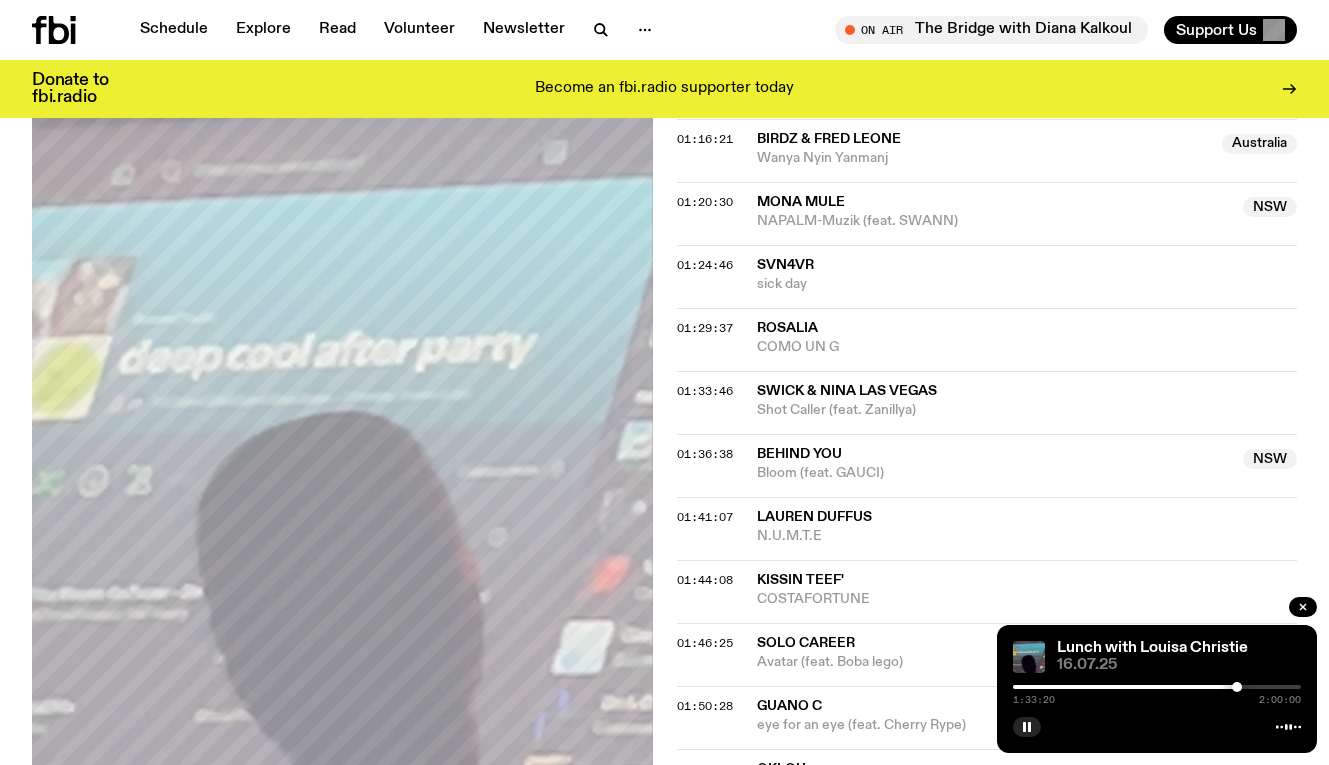click at bounding box center [1157, 687] 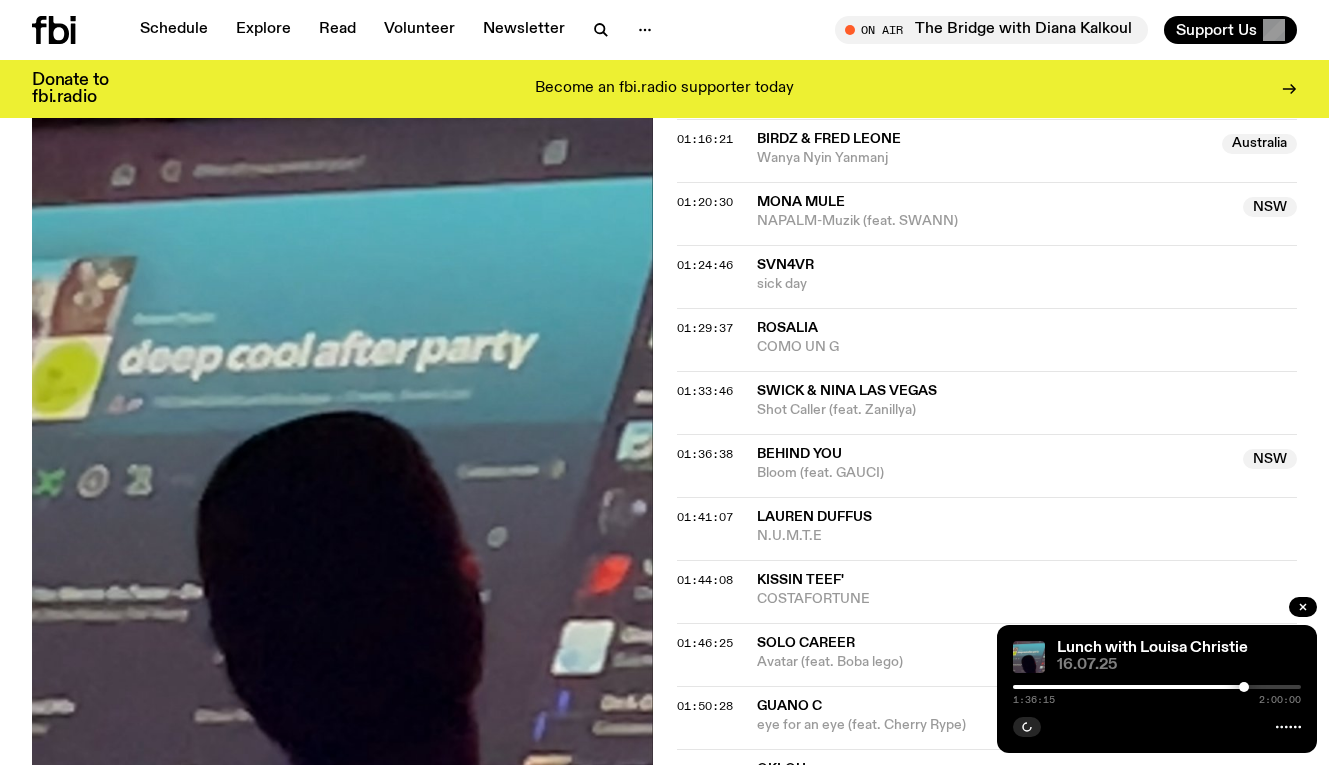 click at bounding box center (1157, 687) 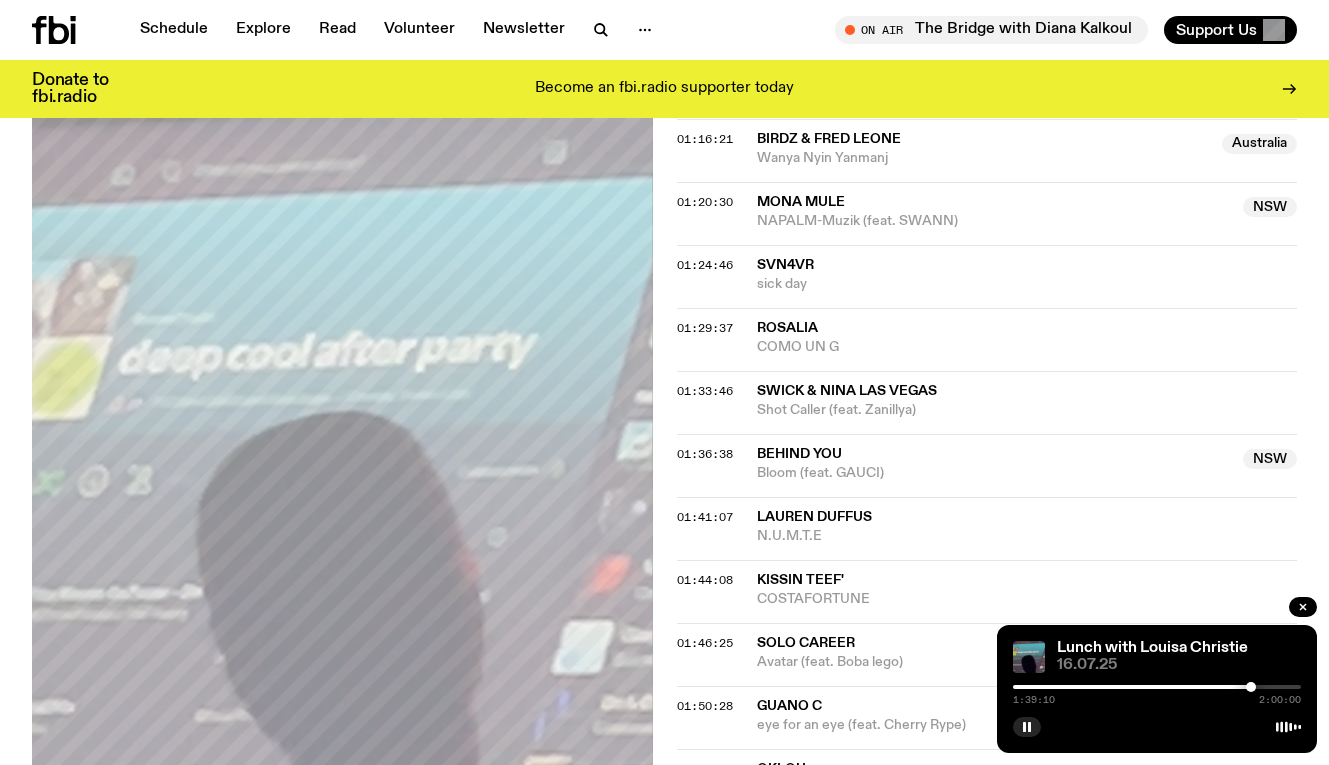 click at bounding box center [1157, 687] 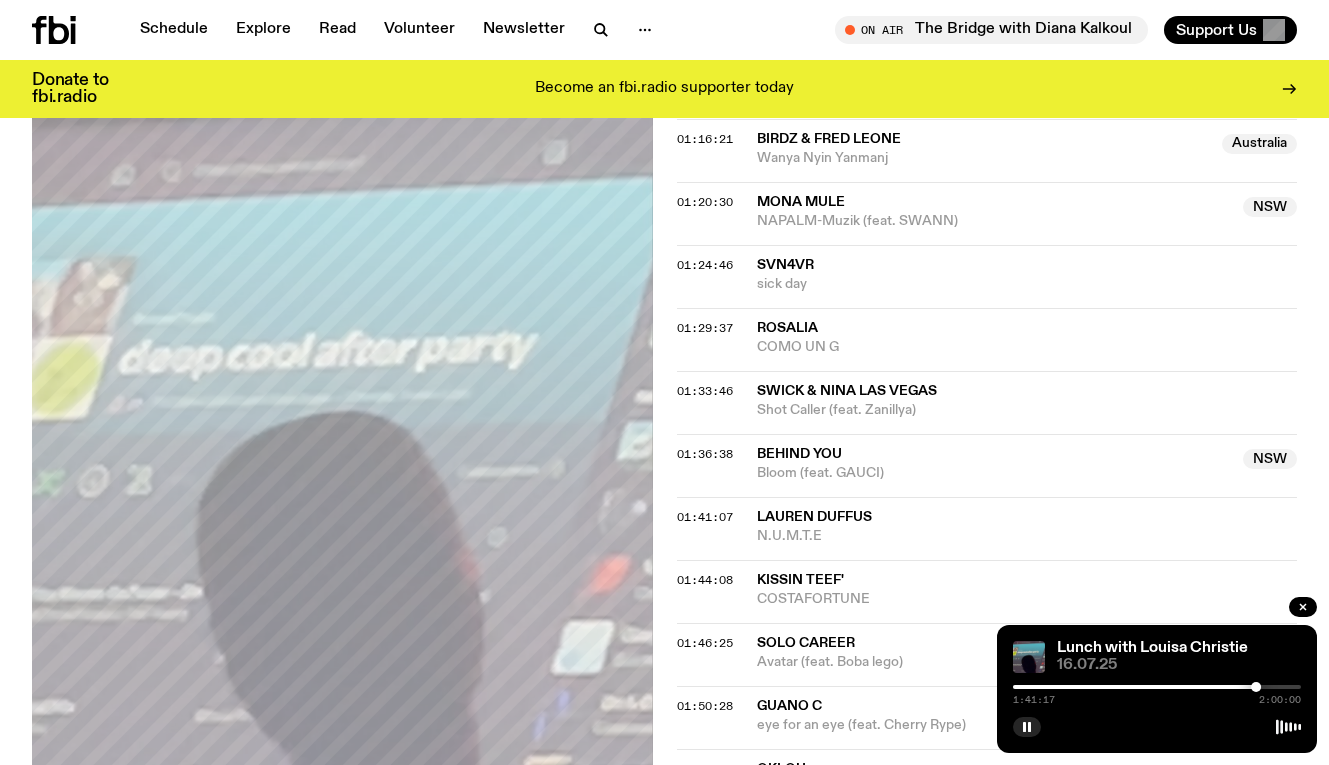 click at bounding box center (1256, 687) 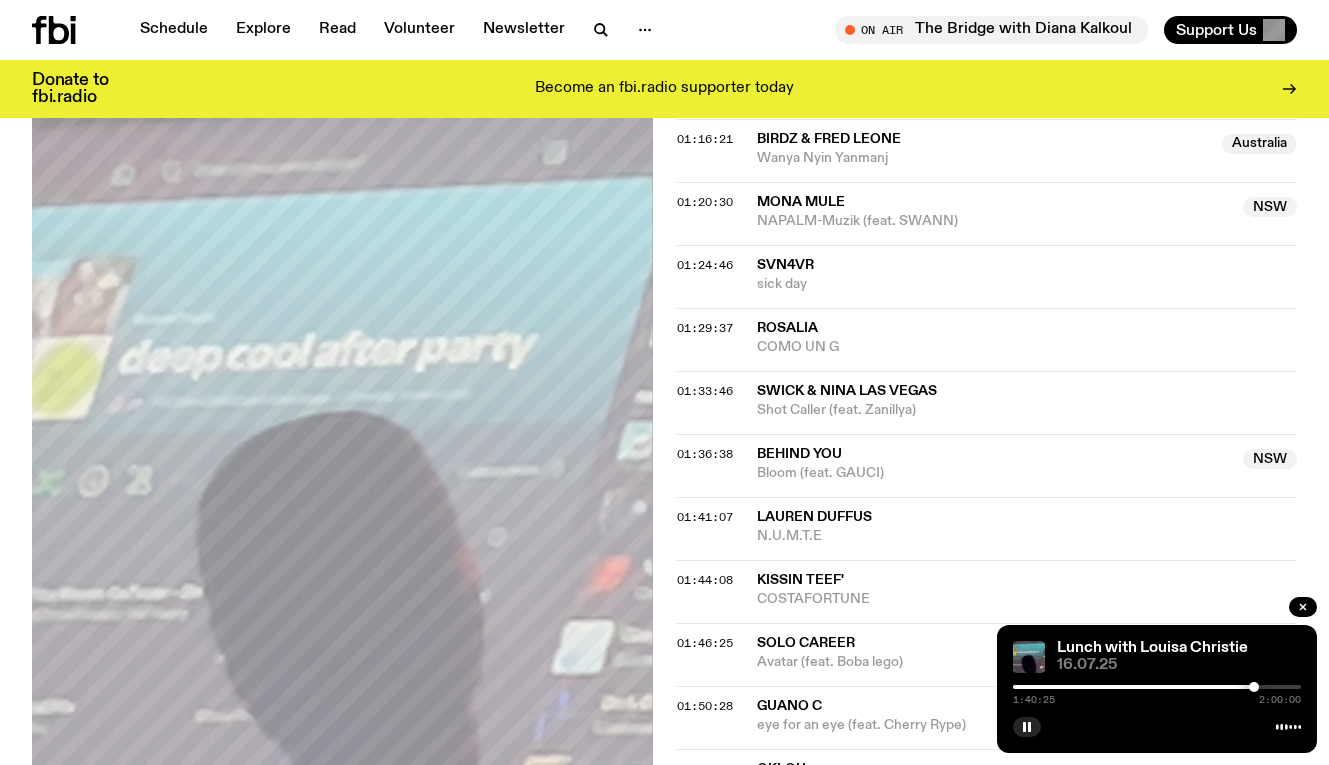 click at bounding box center [1254, 687] 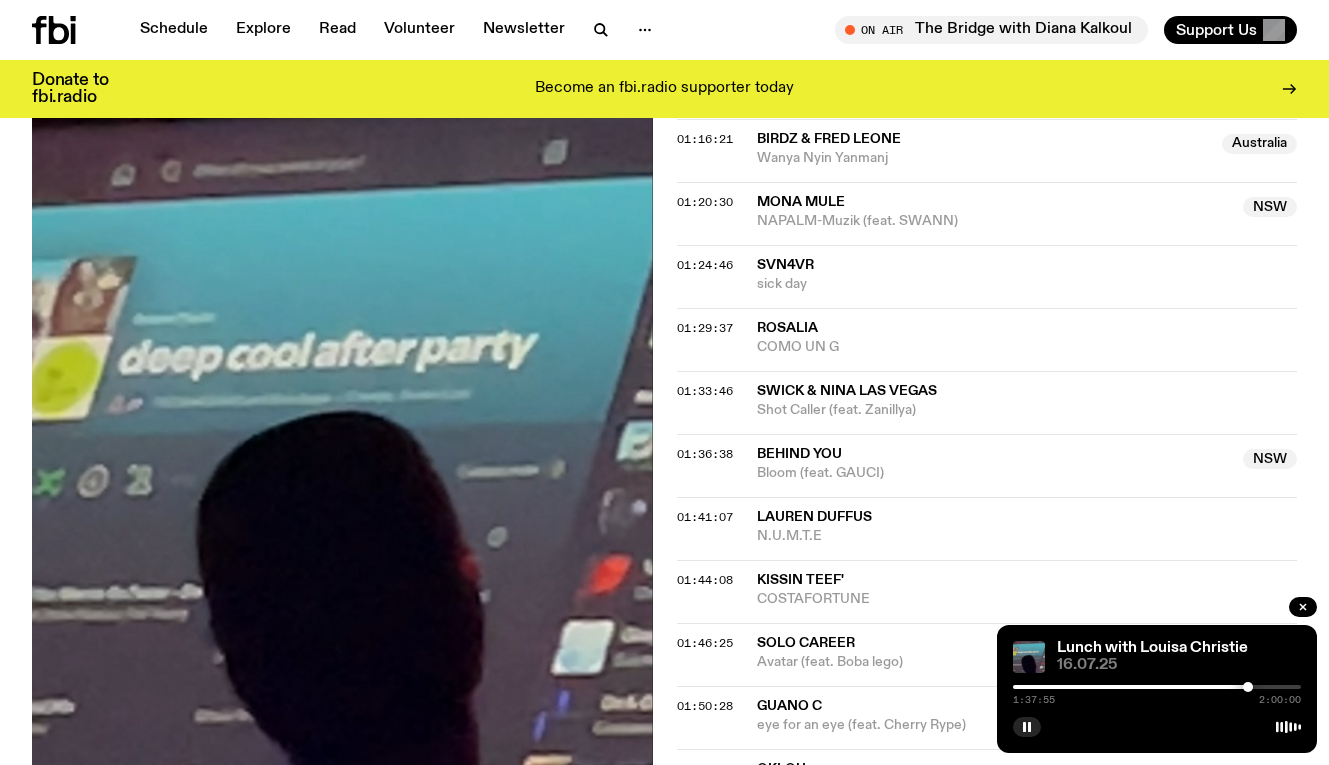 click at bounding box center (1248, 687) 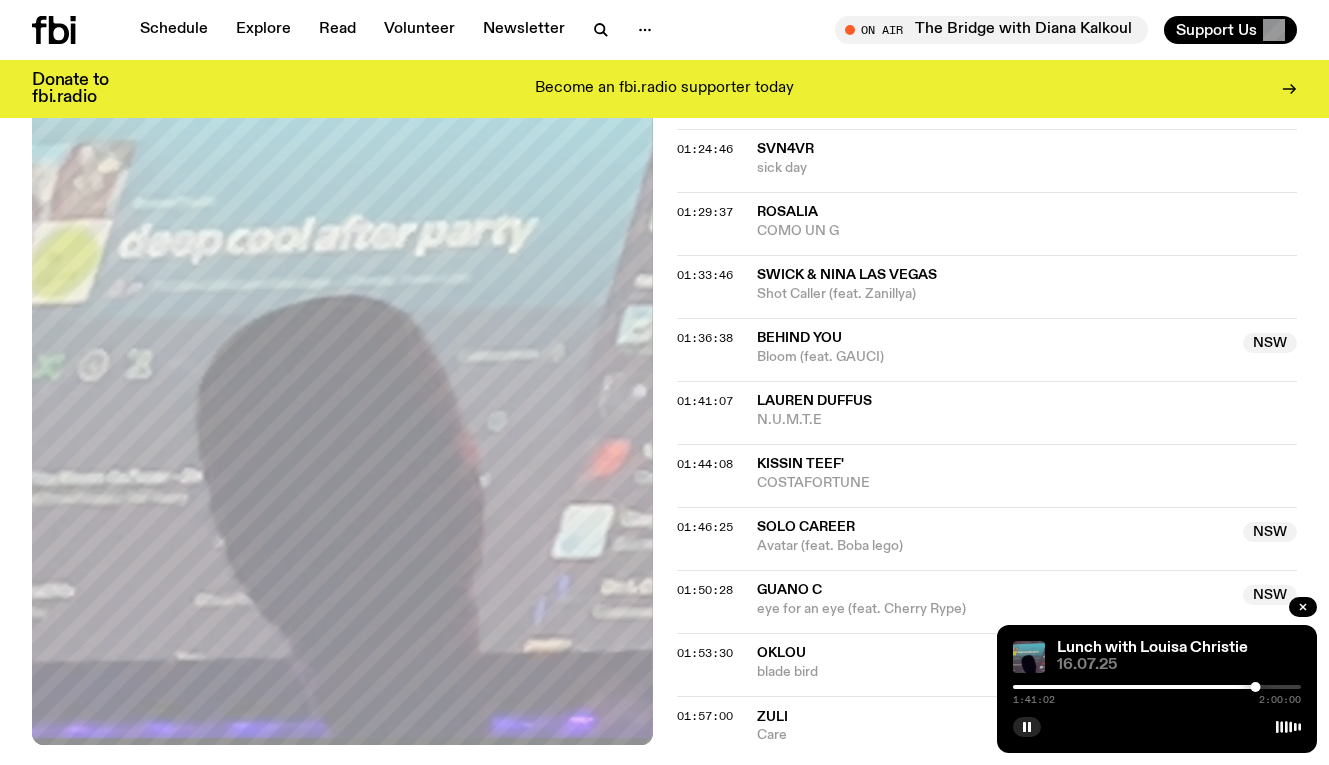 scroll, scrollTop: 1943, scrollLeft: 0, axis: vertical 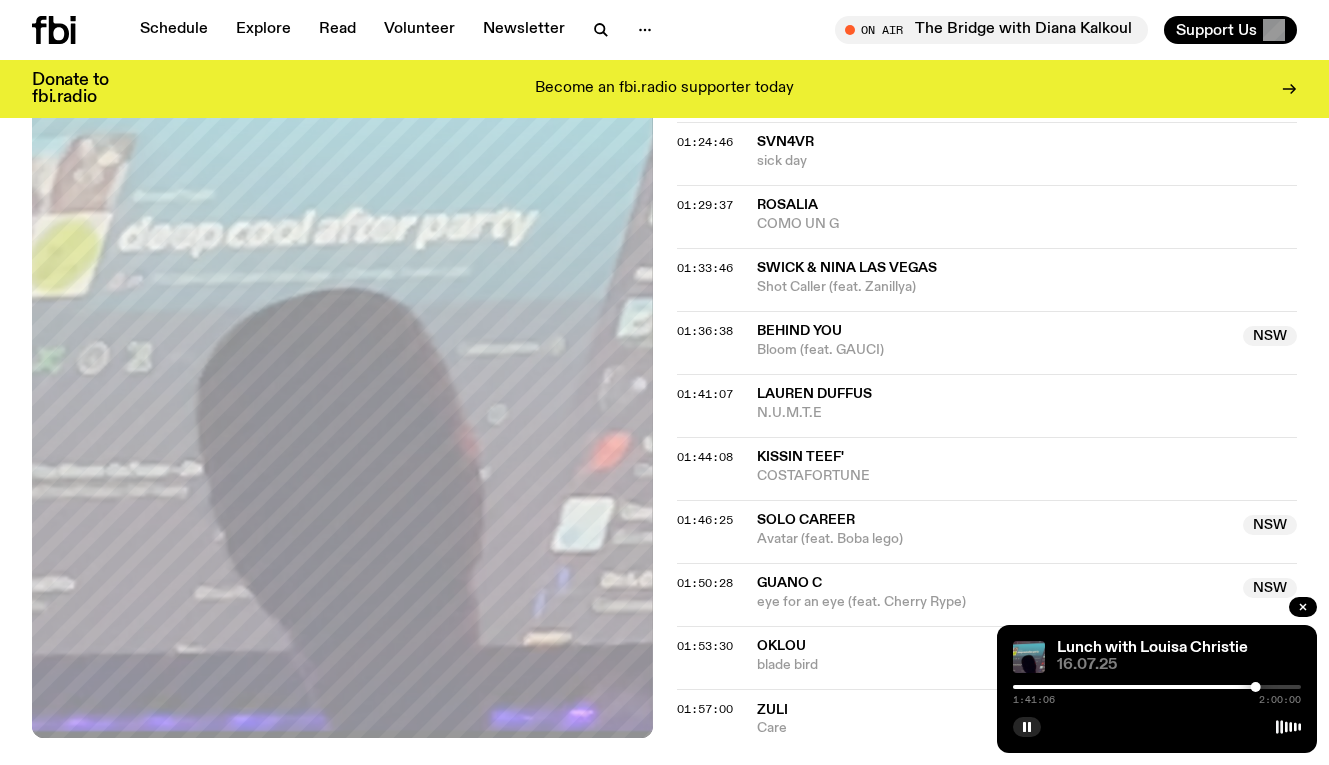 click at bounding box center [1157, 687] 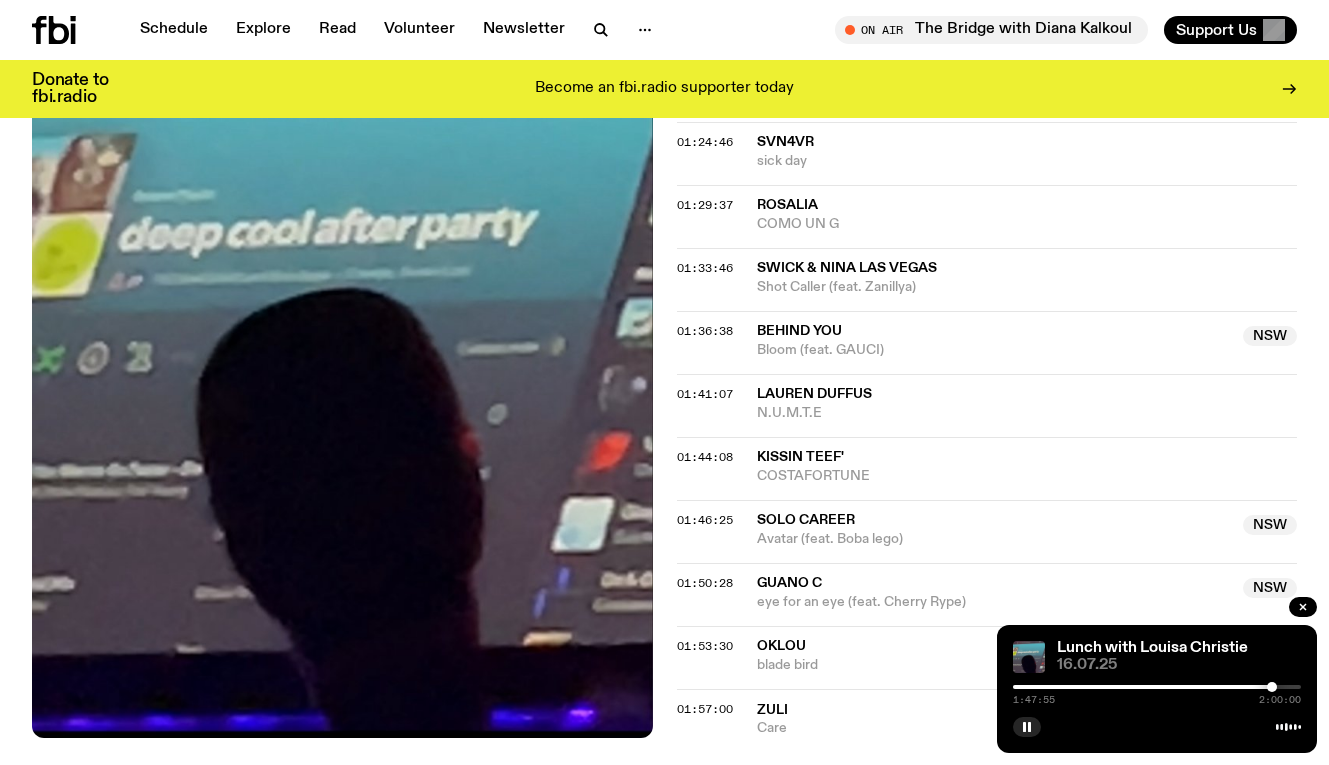 click at bounding box center (1272, 687) 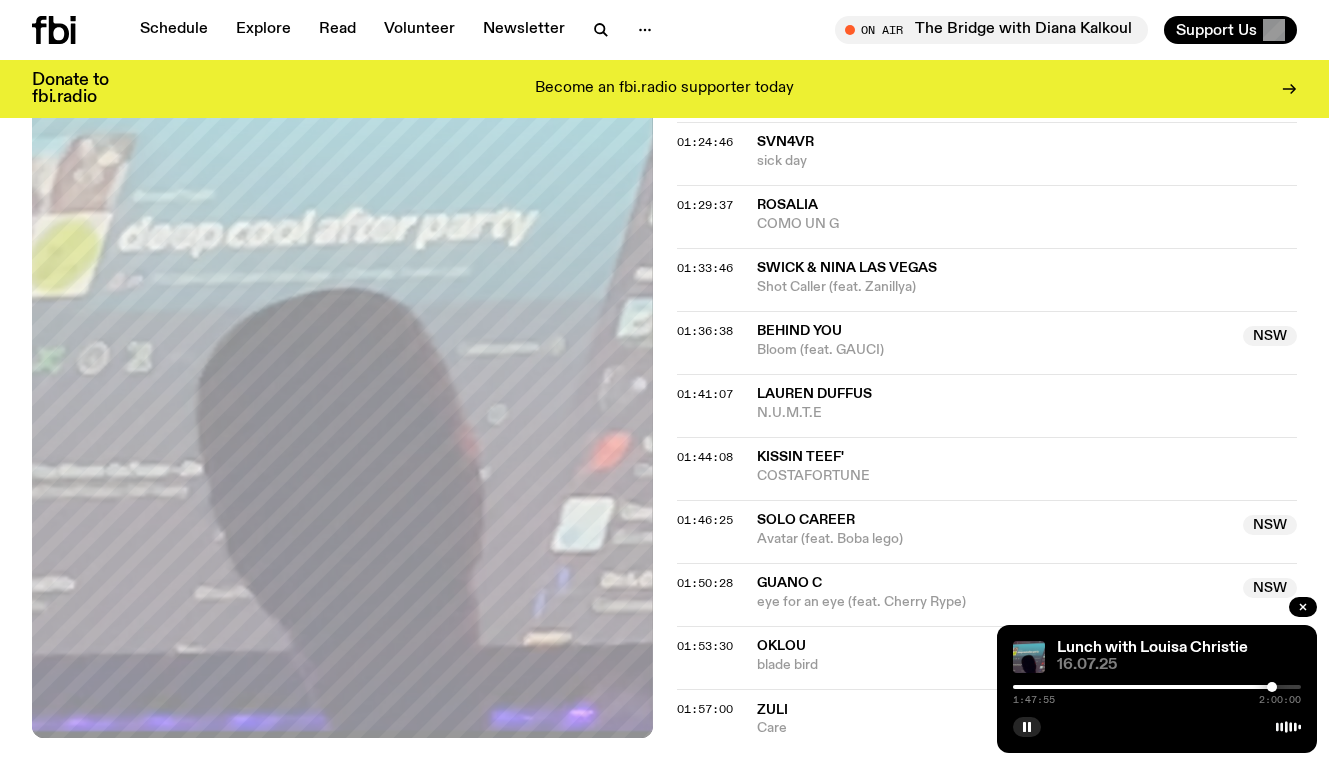 click at bounding box center [1157, 687] 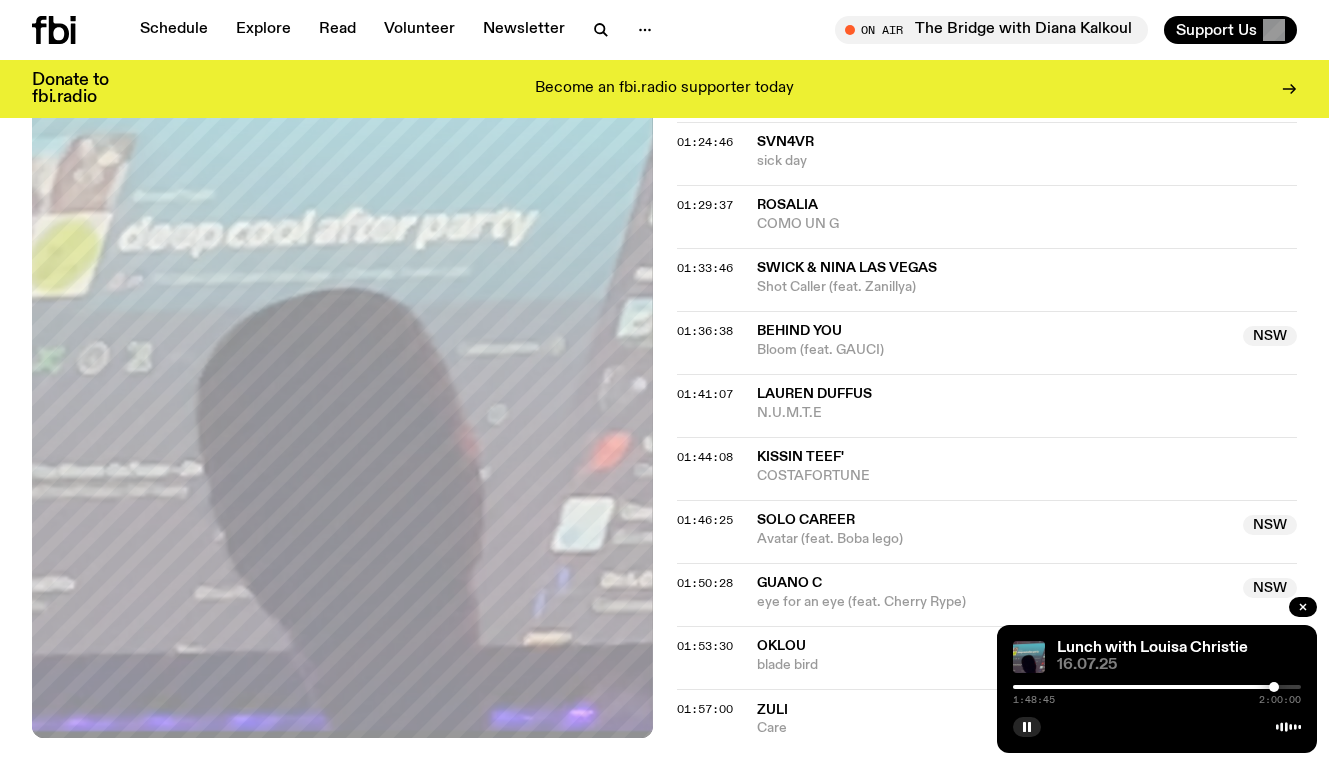 click at bounding box center (1274, 687) 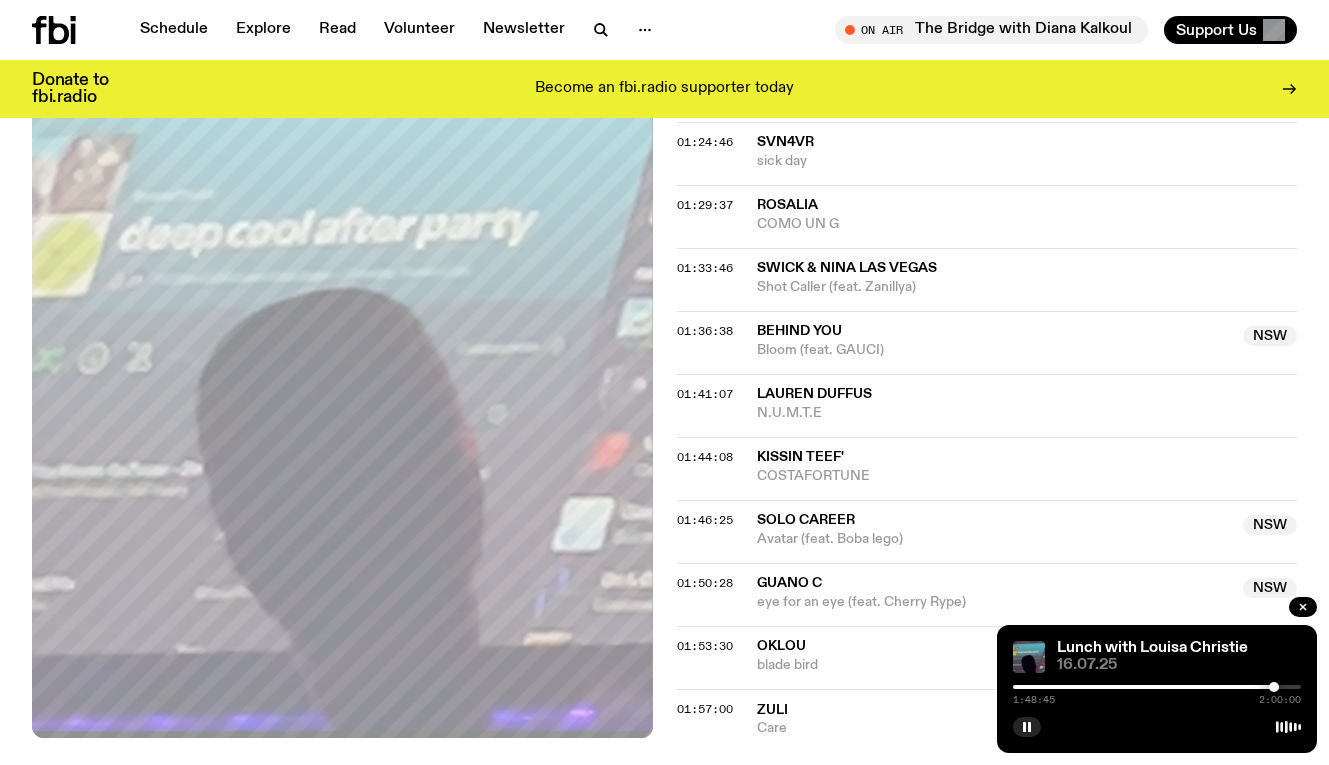 click at bounding box center (1274, 687) 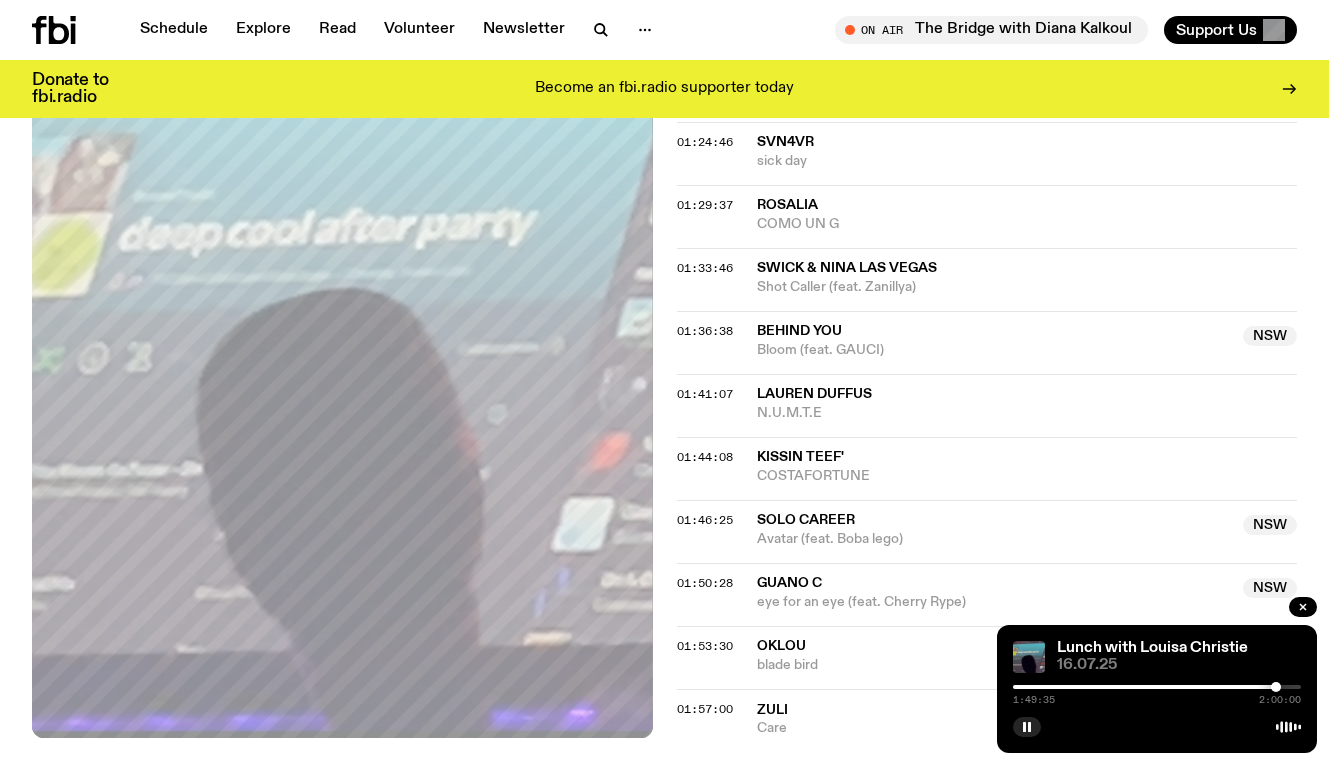 click at bounding box center [1276, 687] 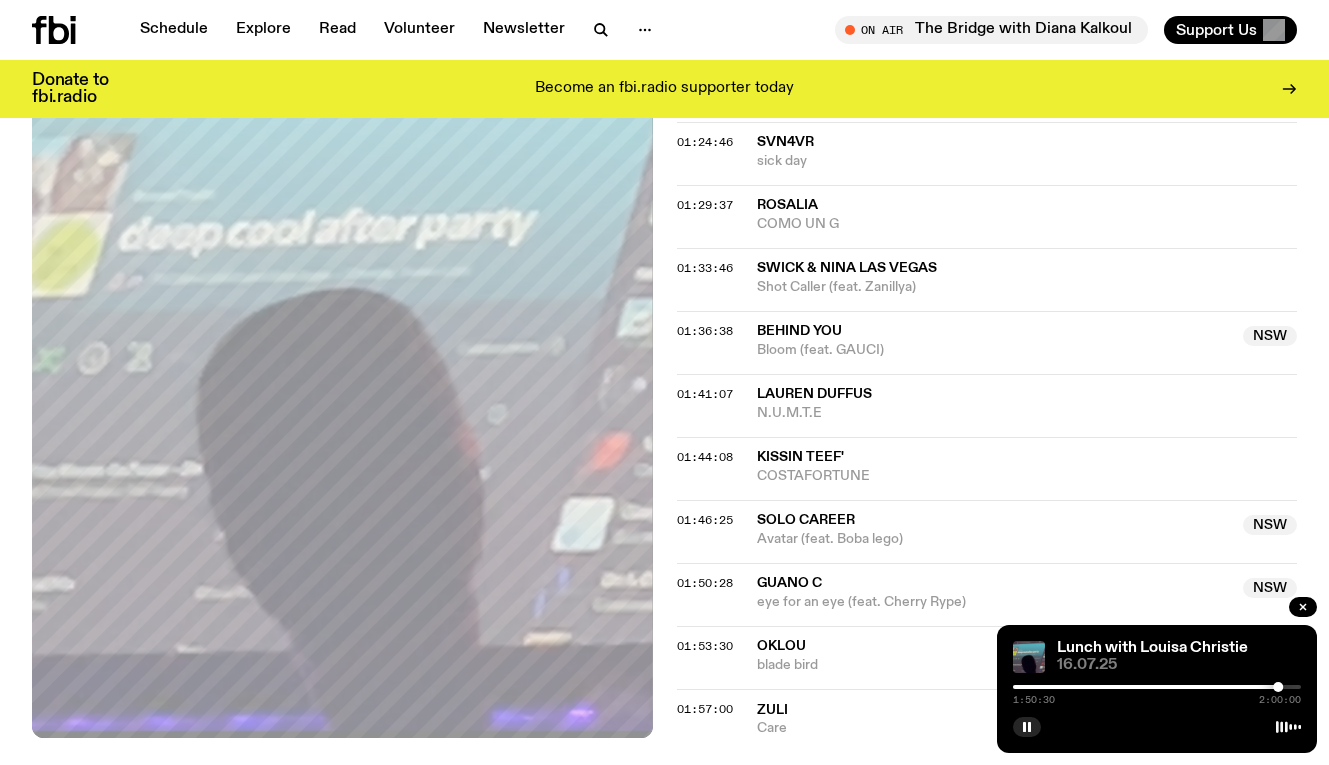 click at bounding box center [1157, 687] 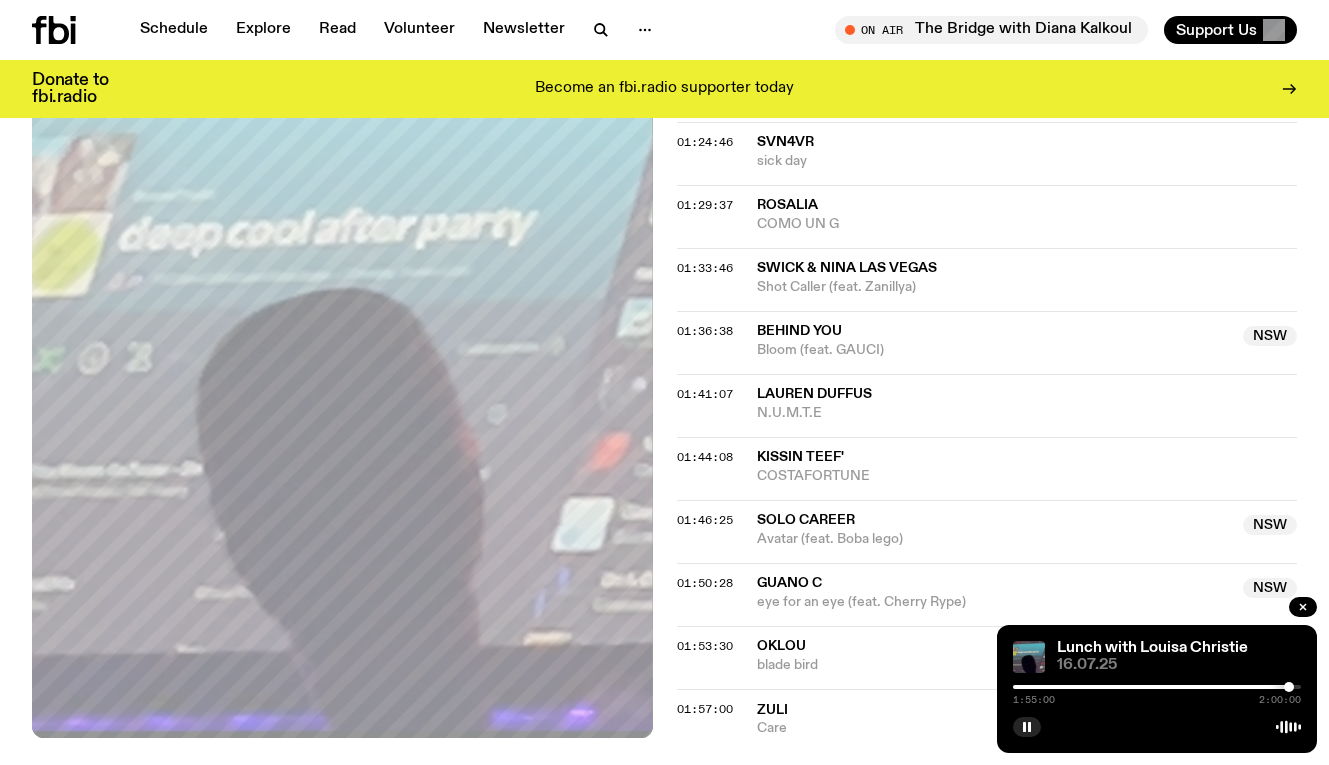 click at bounding box center (1289, 687) 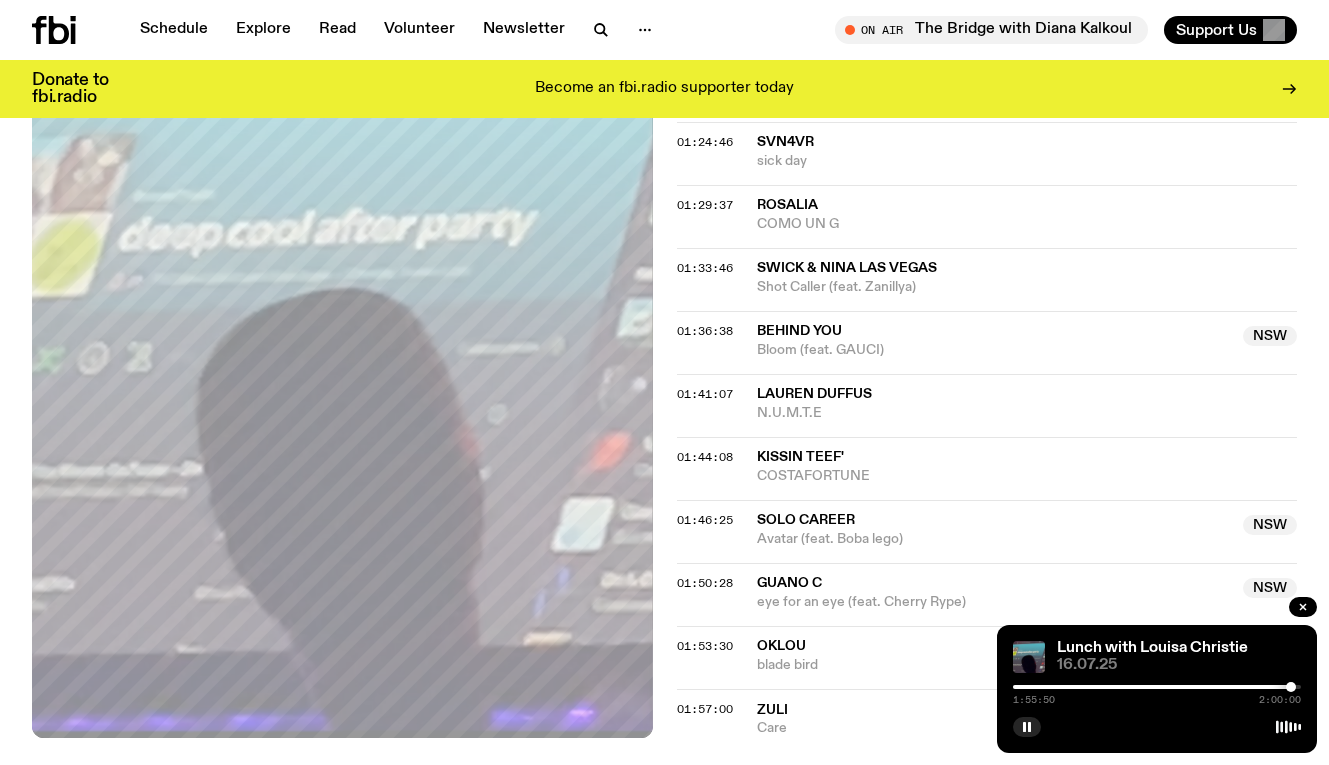 click at bounding box center (1291, 687) 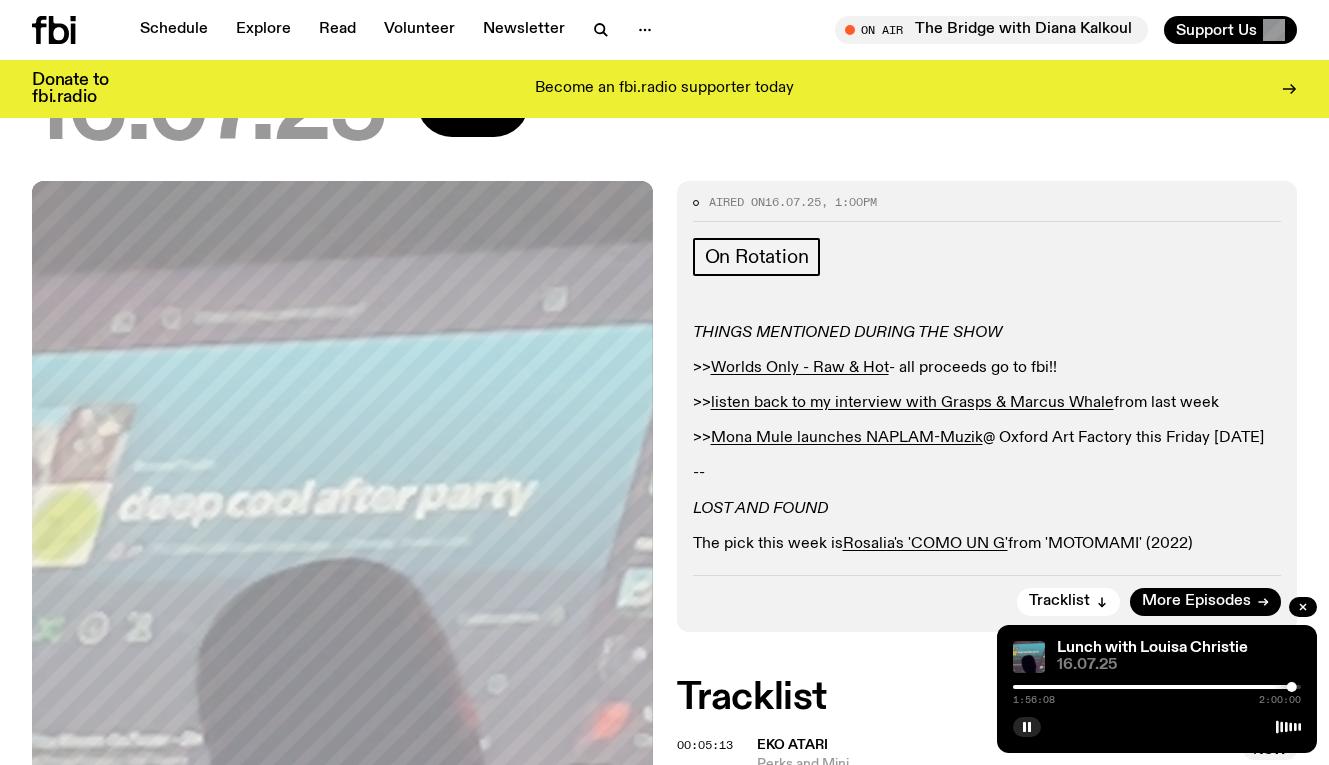 scroll, scrollTop: 78, scrollLeft: 0, axis: vertical 